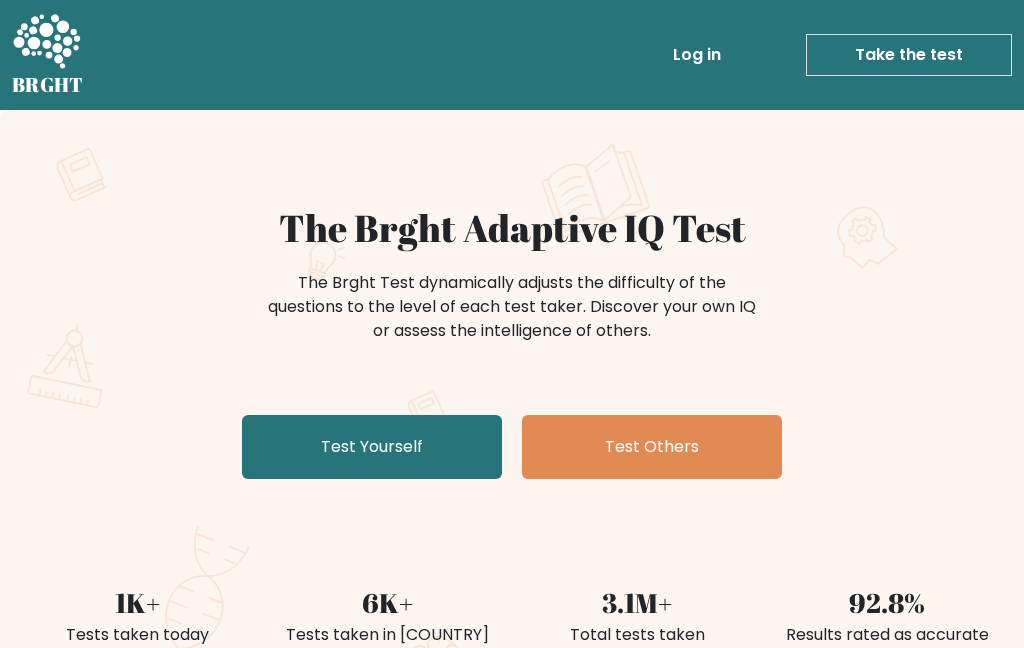 scroll, scrollTop: 0, scrollLeft: 0, axis: both 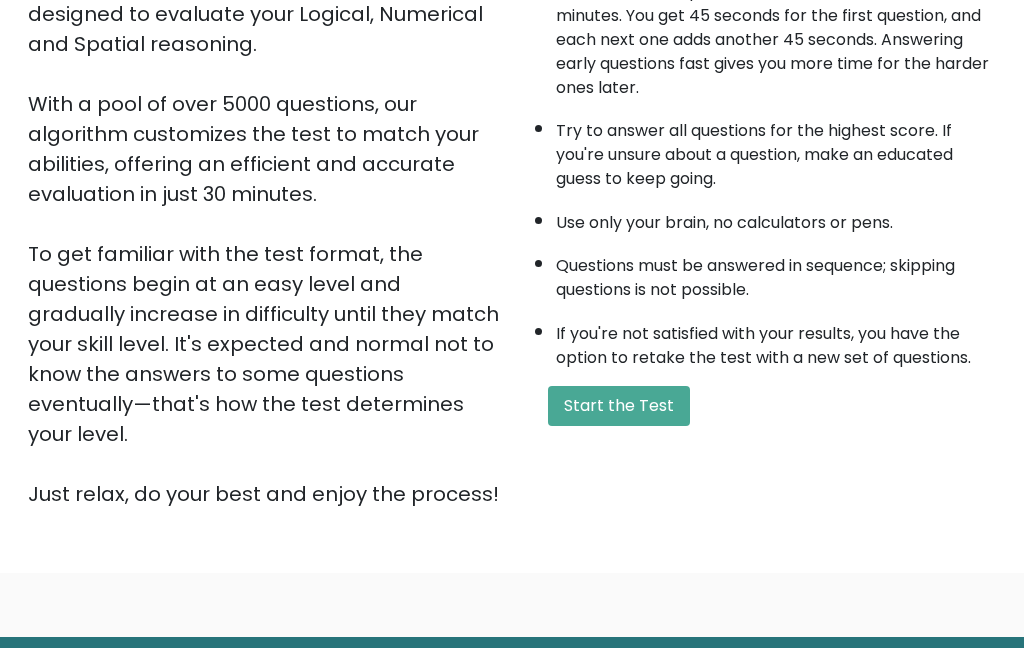 click on "Start the Test" at bounding box center [619, 406] 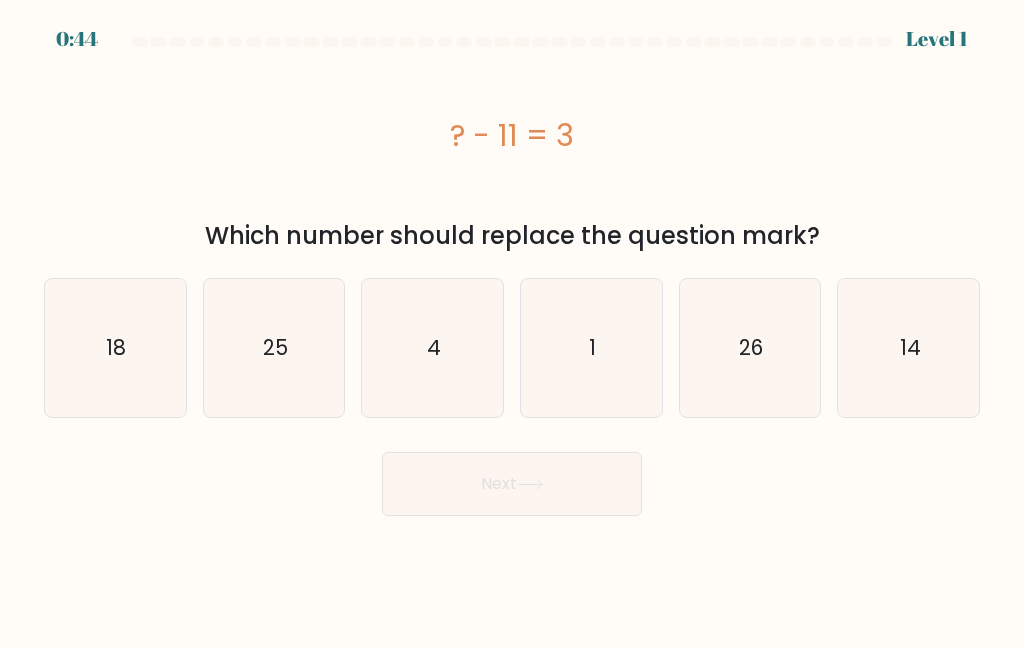 scroll, scrollTop: 0, scrollLeft: 0, axis: both 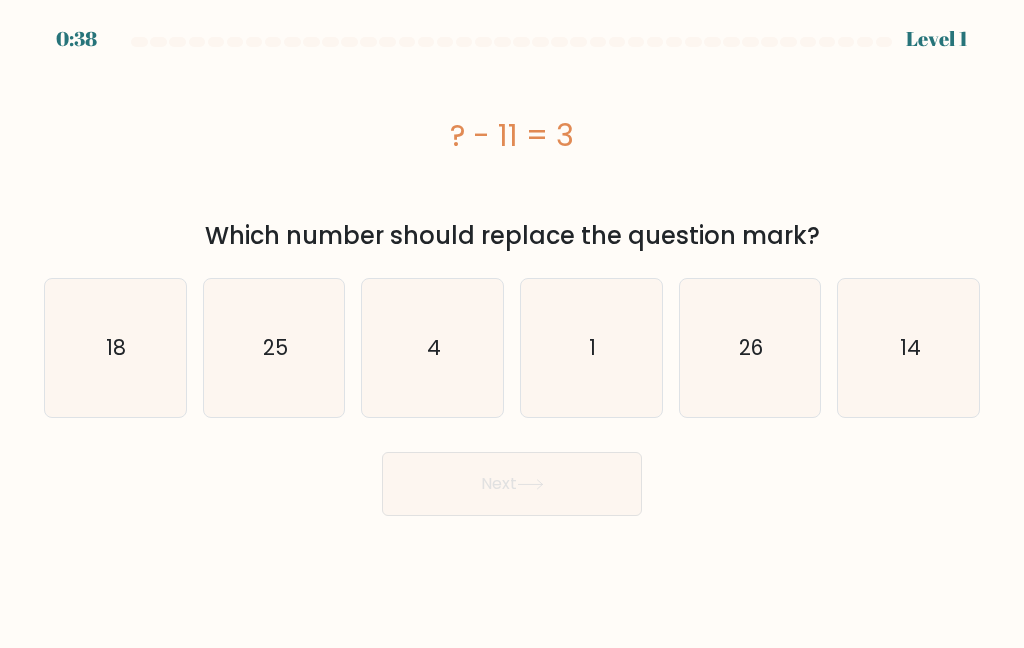click on "14" 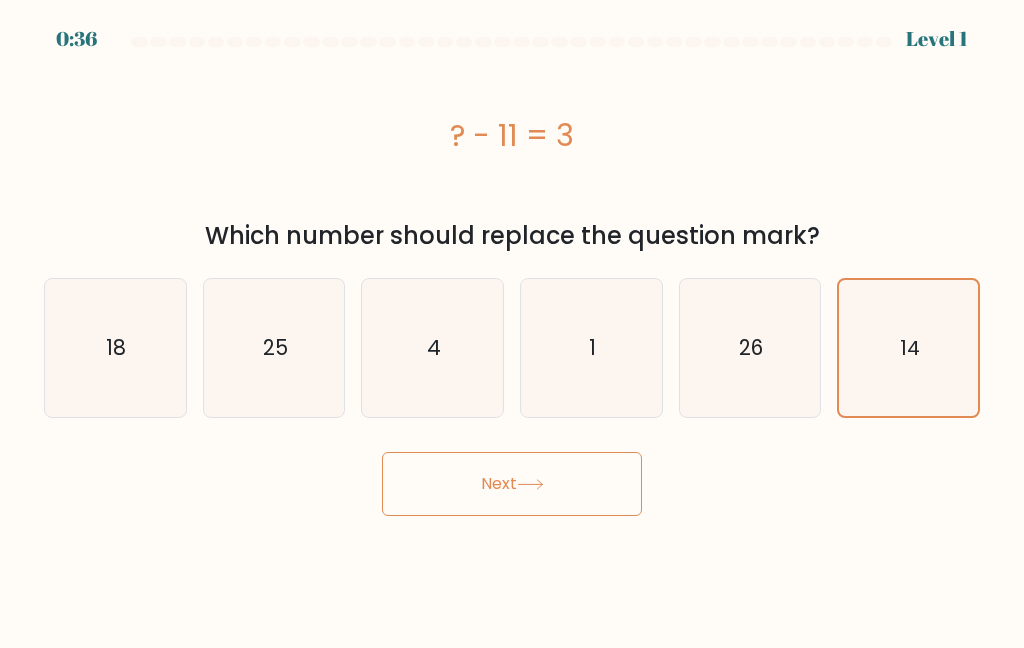 click on "Next" at bounding box center (512, 484) 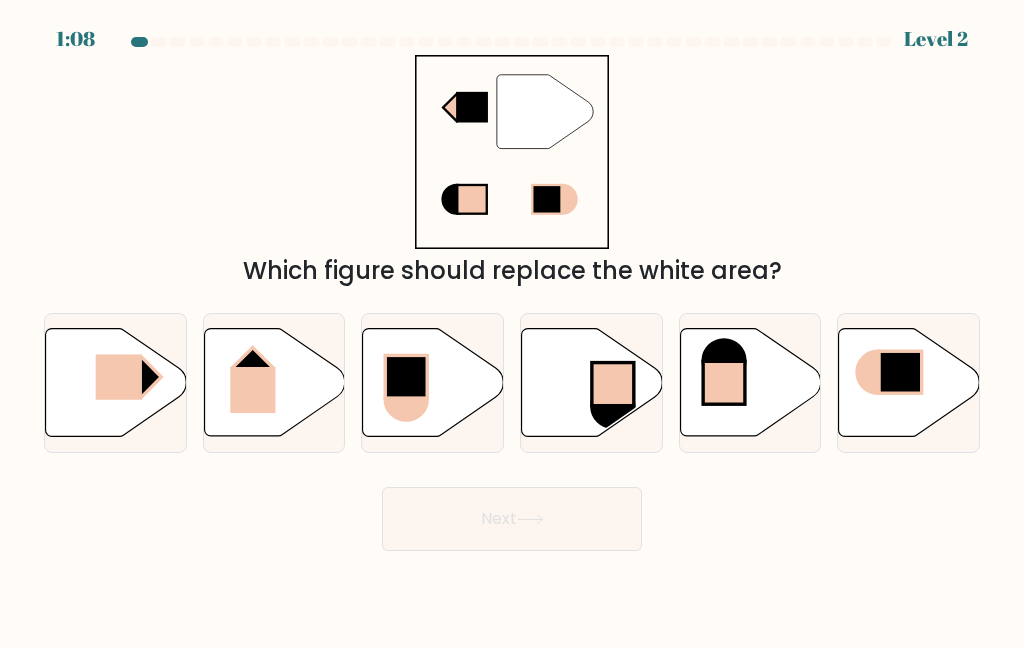 click 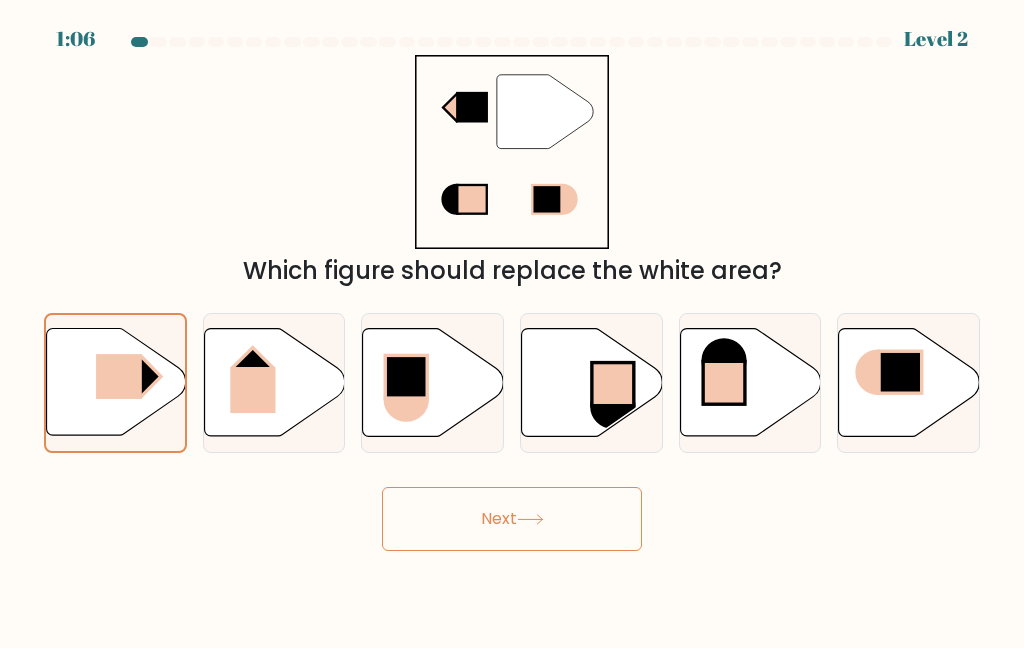 click on "Next" at bounding box center (512, 519) 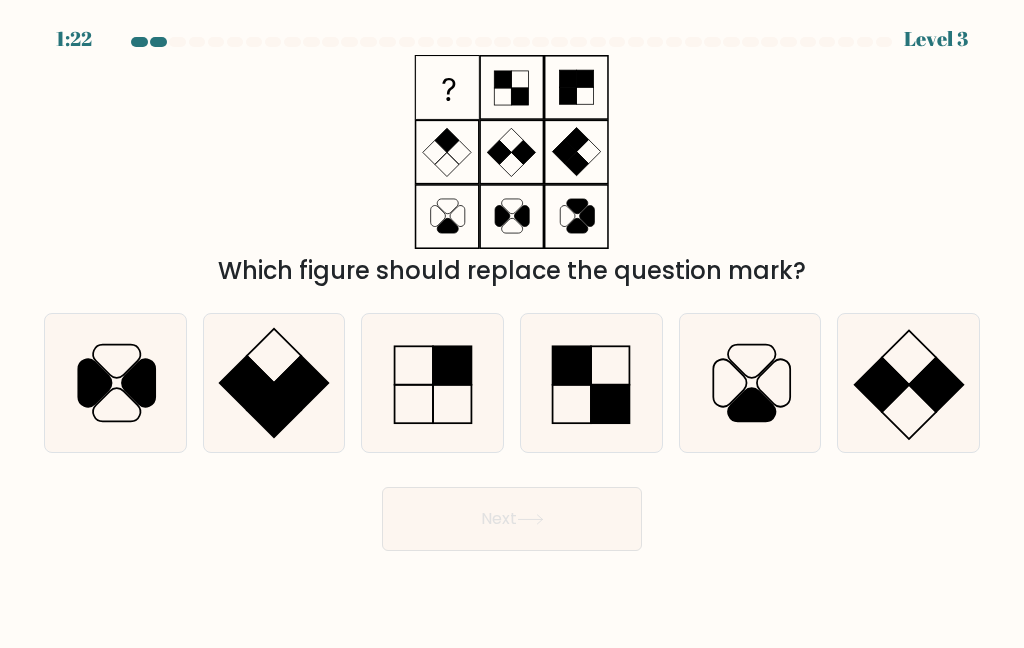 click 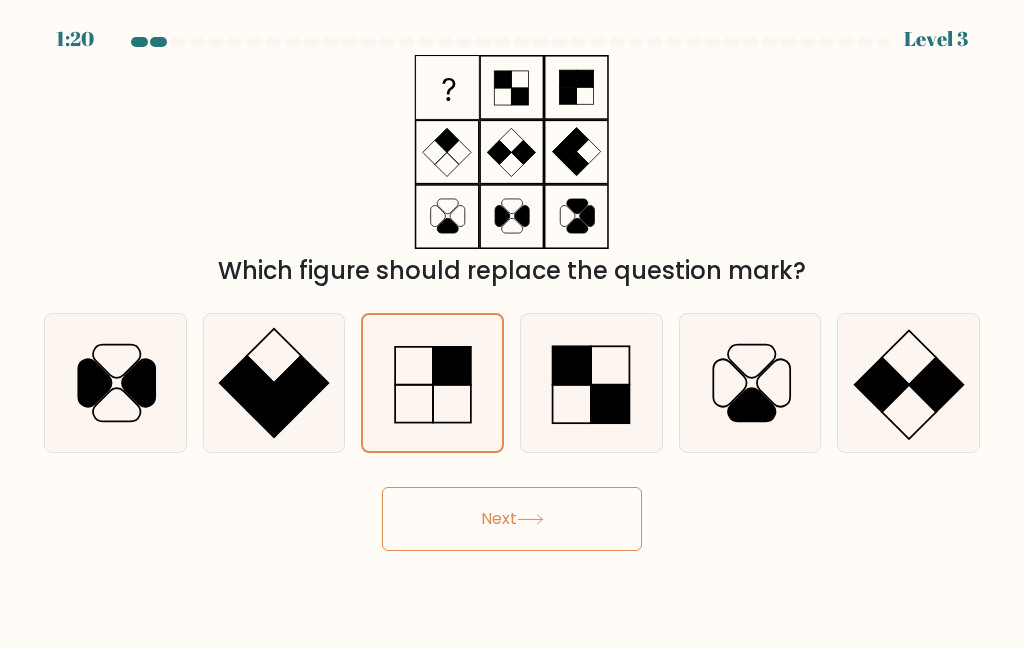 click on "Next" at bounding box center (512, 519) 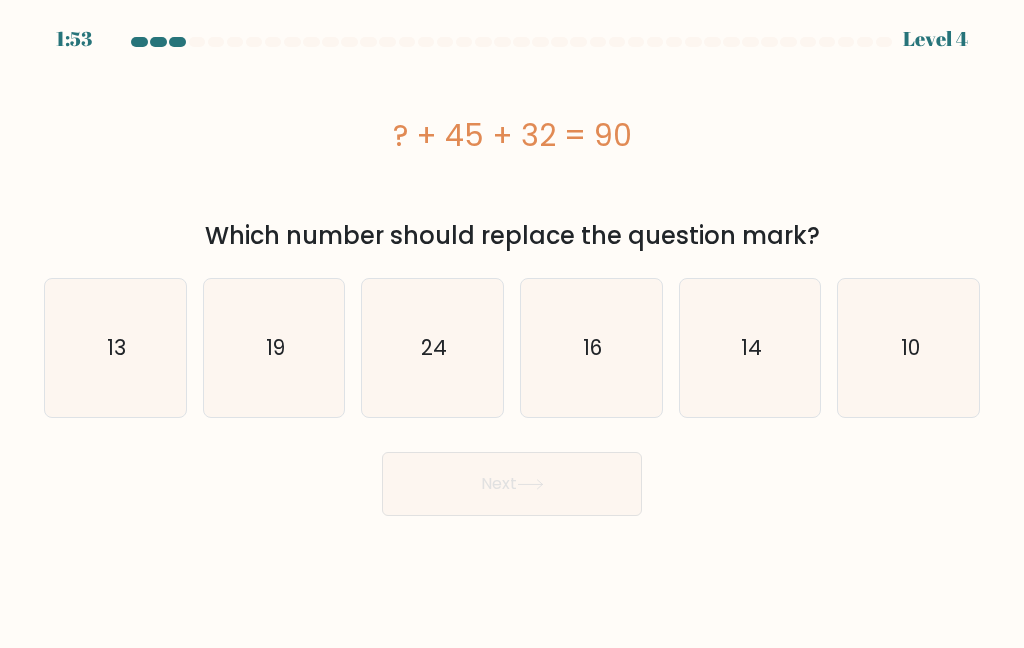 click on "13" 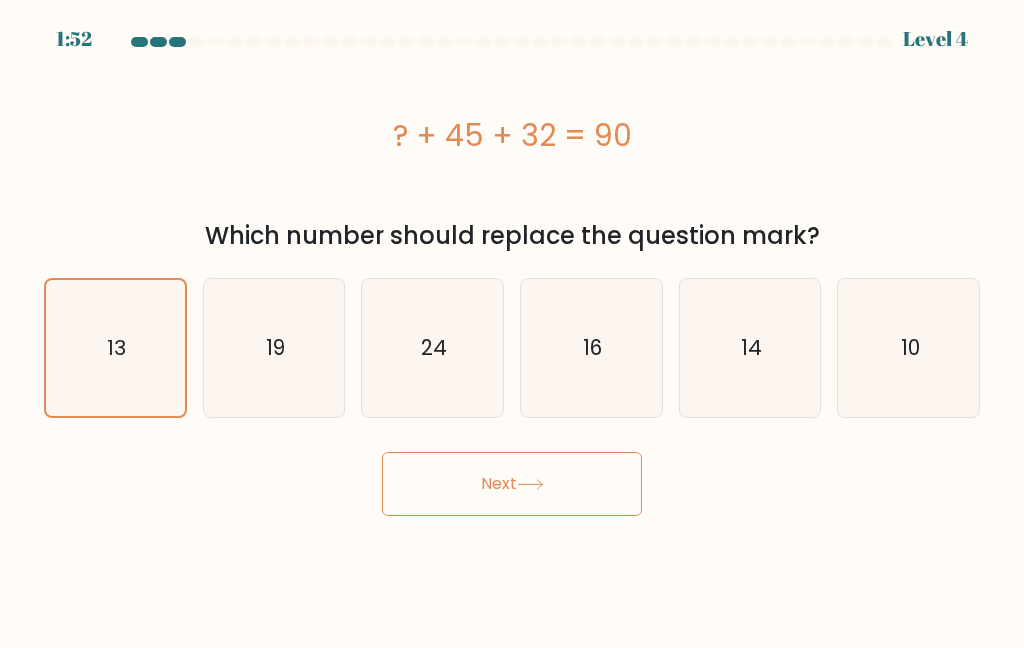 click on "Next" at bounding box center (512, 484) 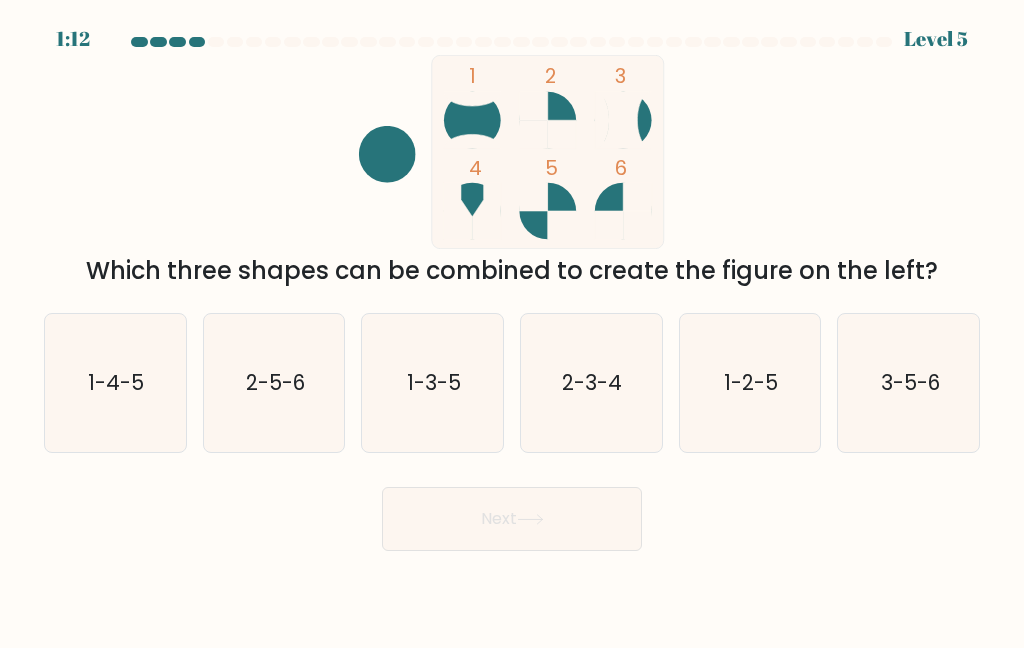 click on "3-5-6" 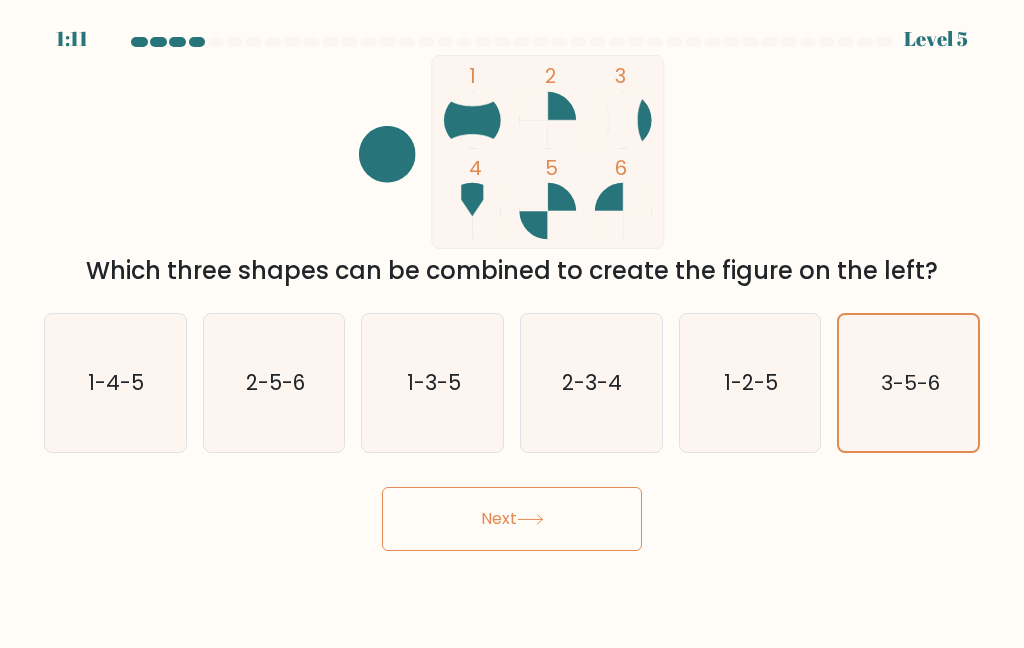 click on "Next" at bounding box center [512, 519] 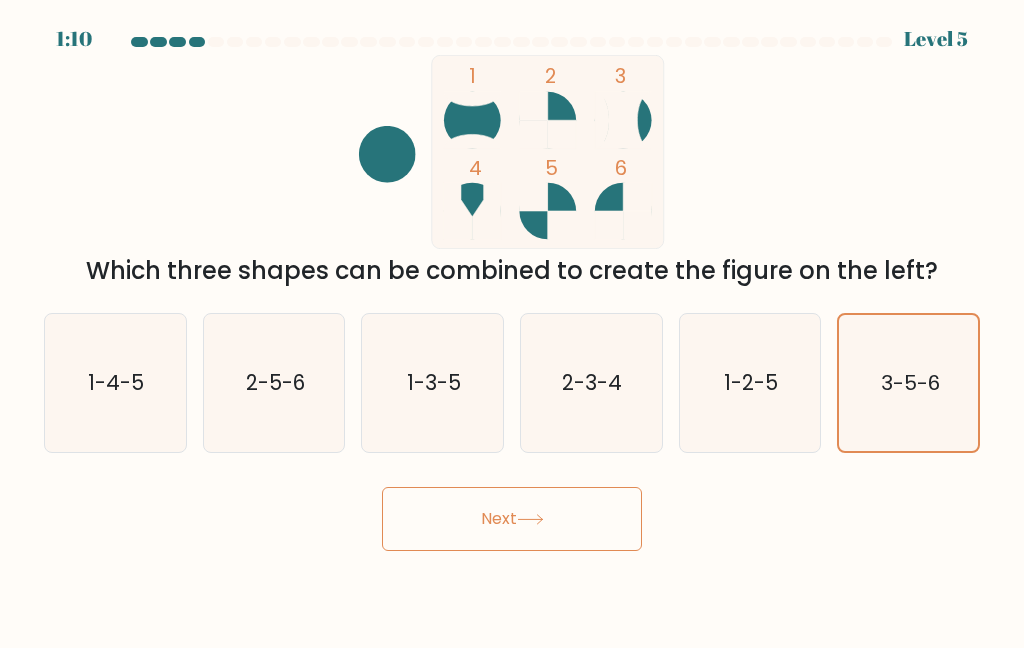 click on "Next" at bounding box center (512, 519) 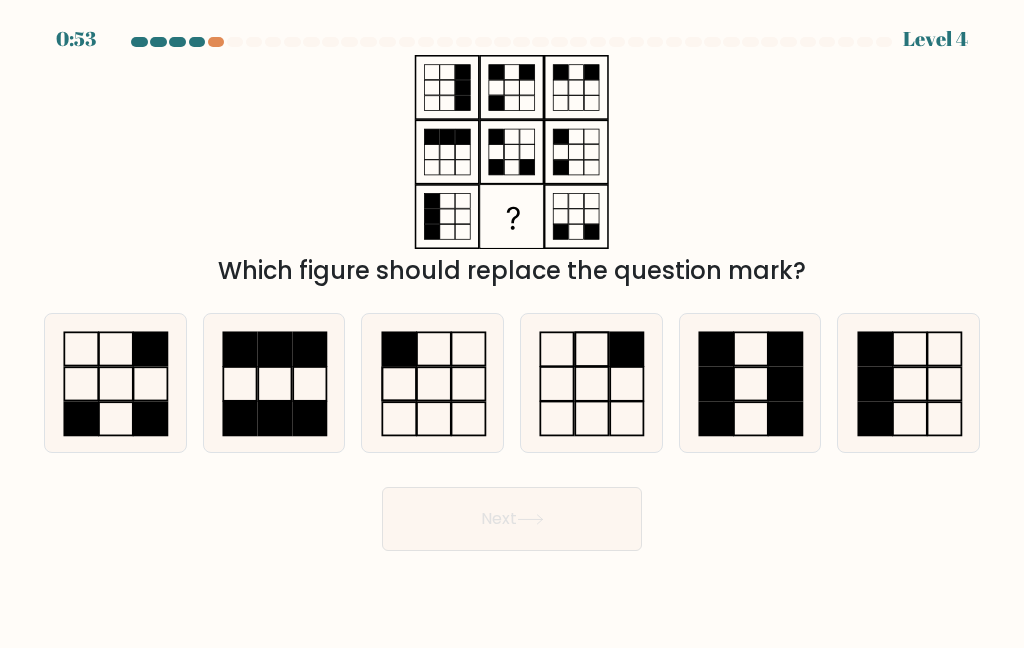 click 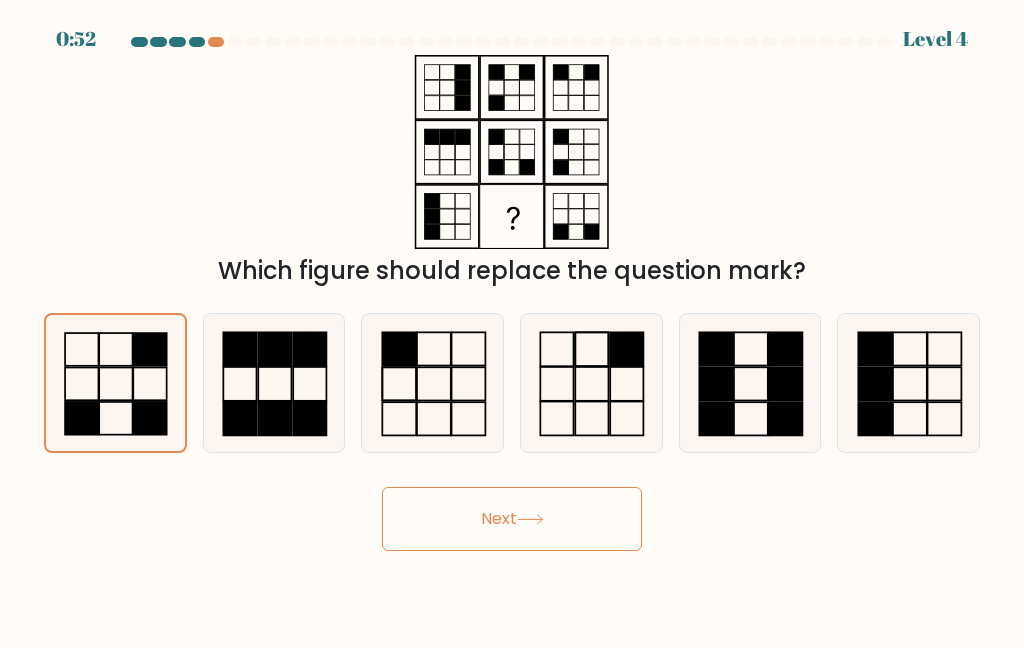click on "Next" at bounding box center (512, 519) 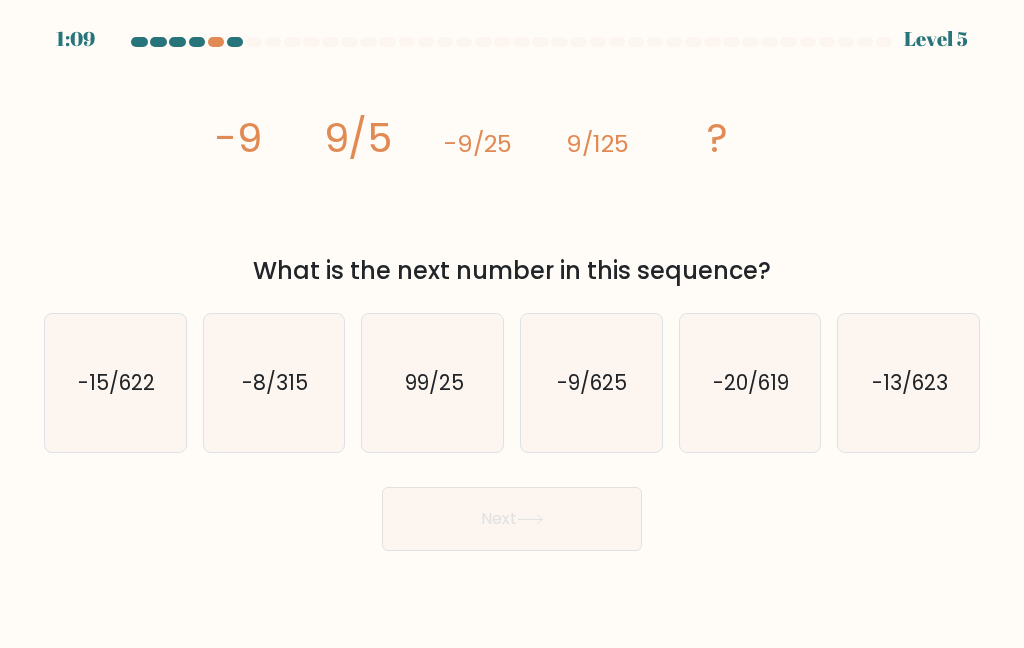 click on "-9/625" 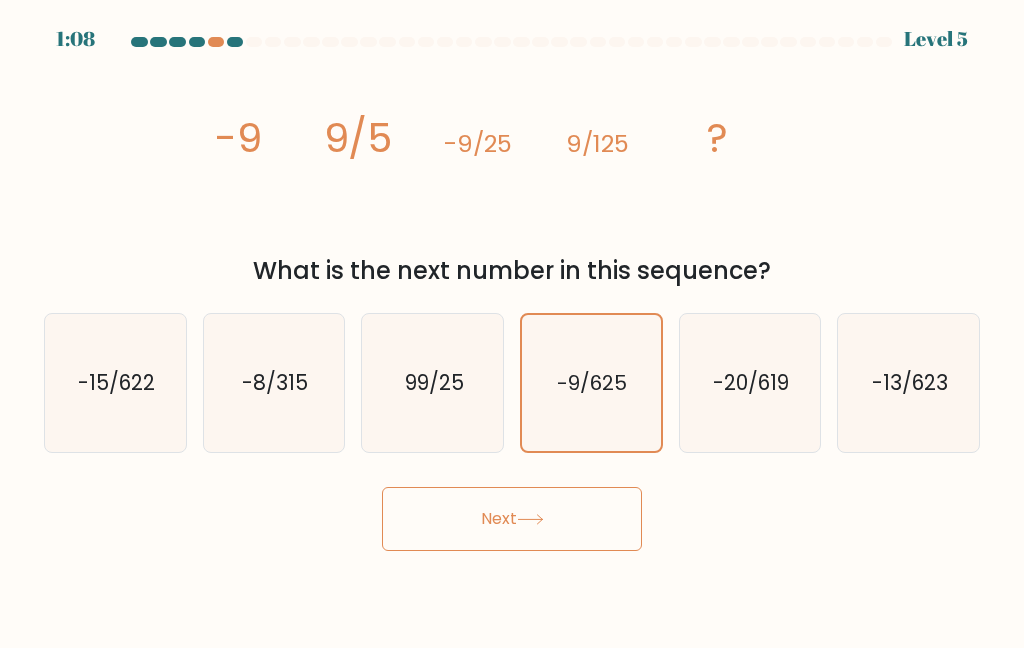 click on "Next" at bounding box center (512, 519) 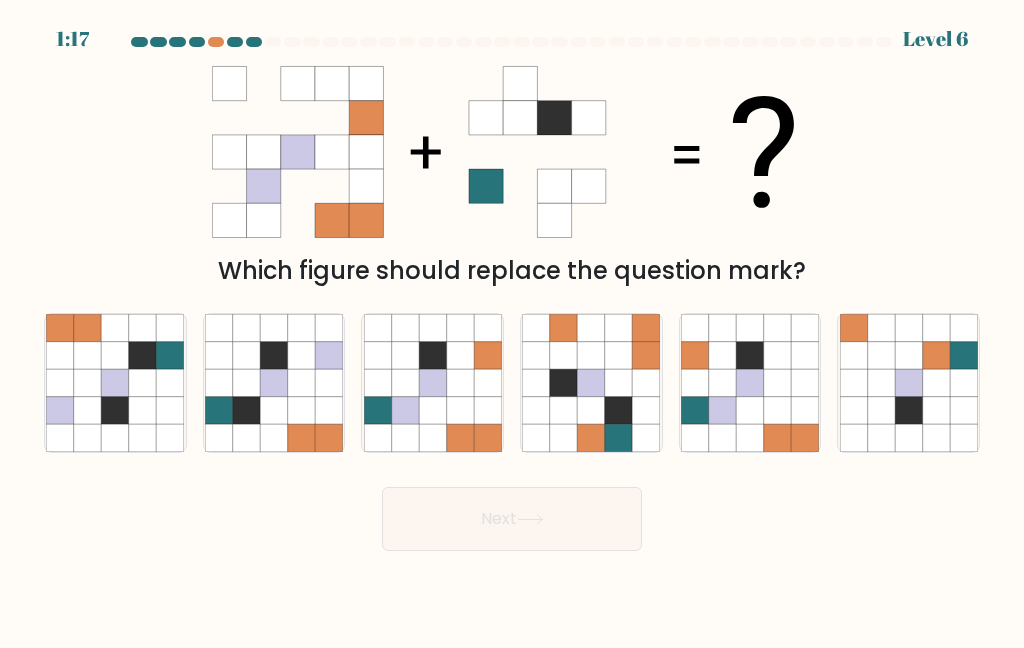 click 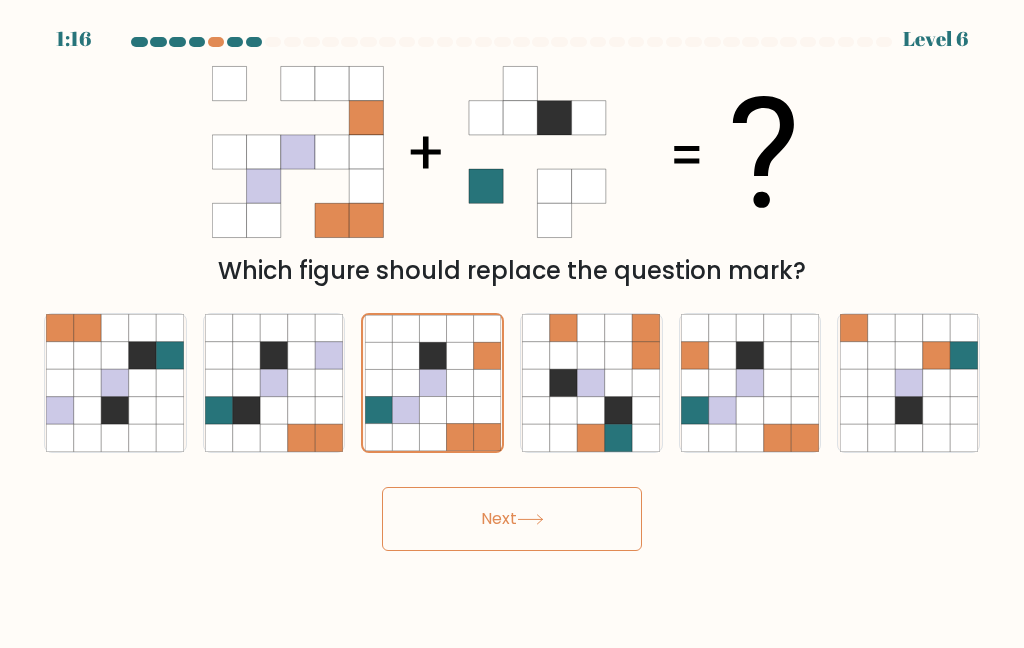click 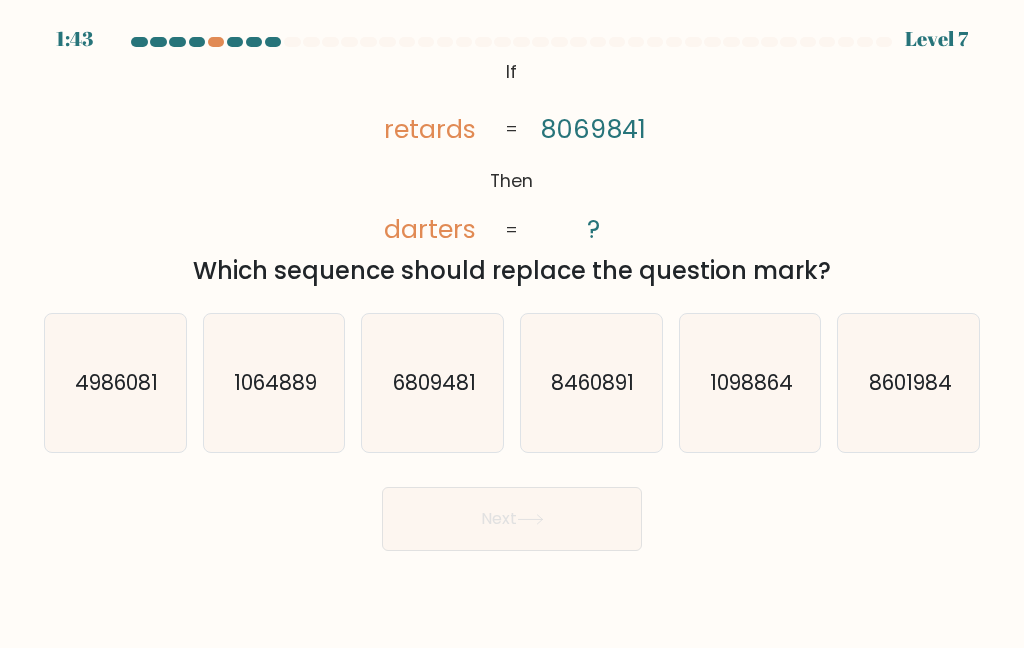 click on "4986081" 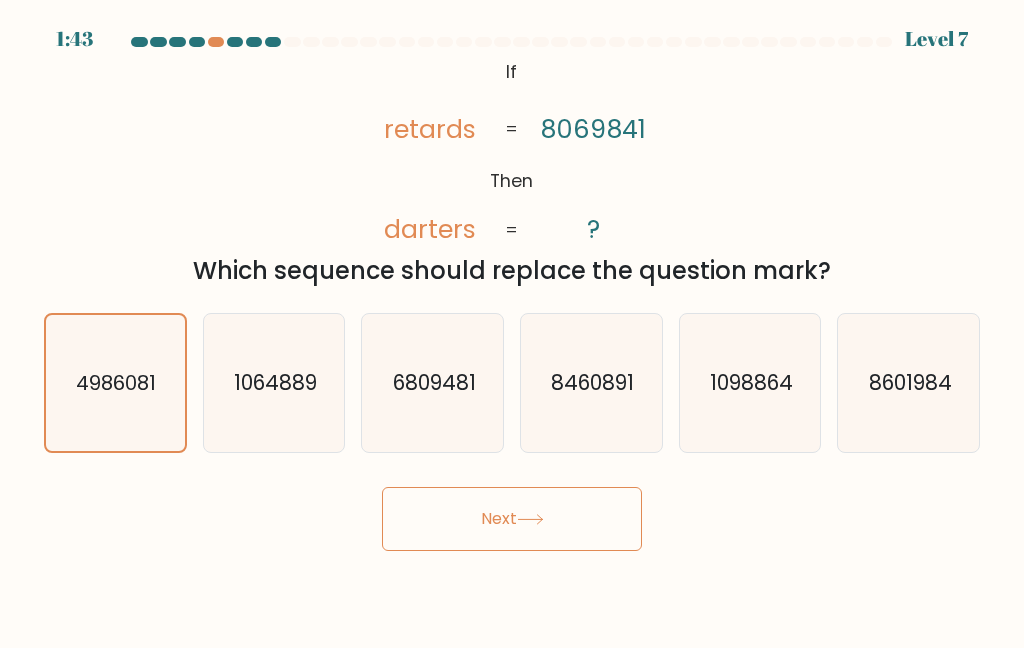 click on "Next" at bounding box center (512, 519) 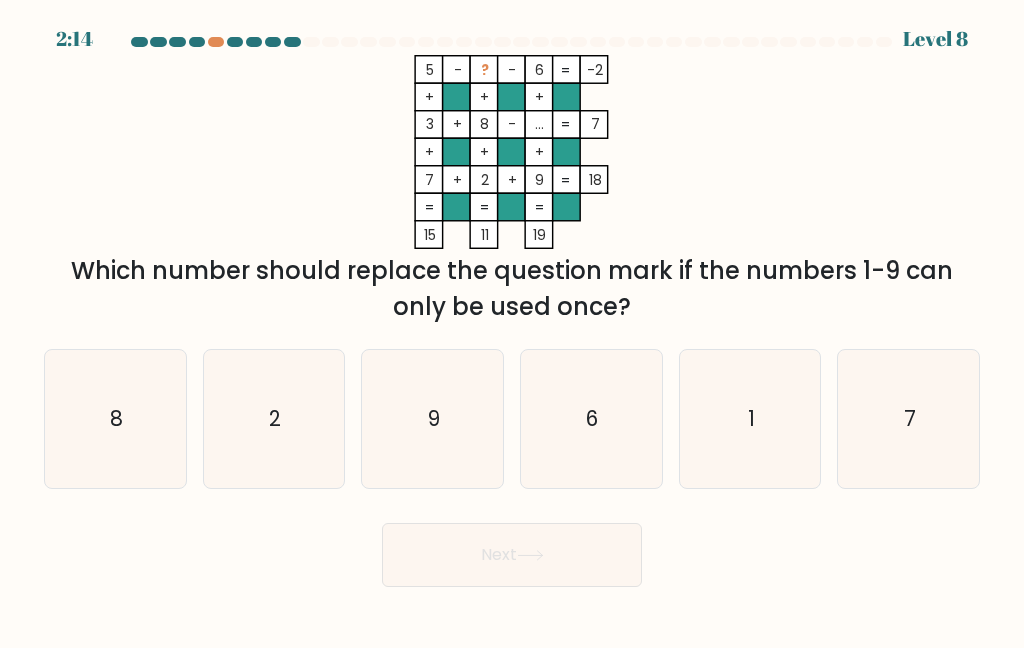 click on "1" 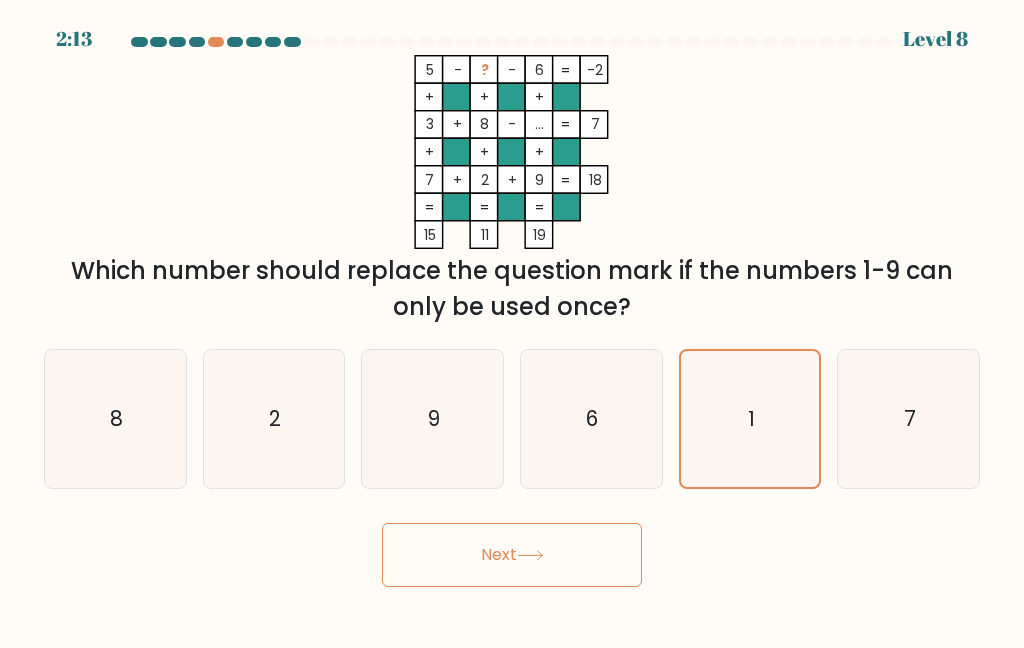click on "Next" at bounding box center [512, 555] 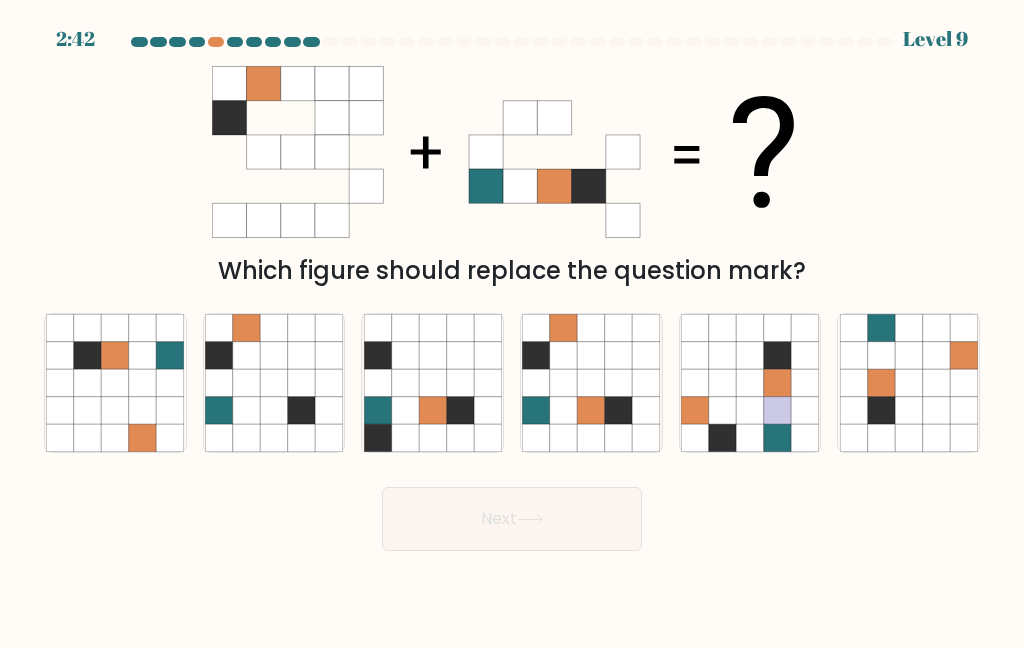 click 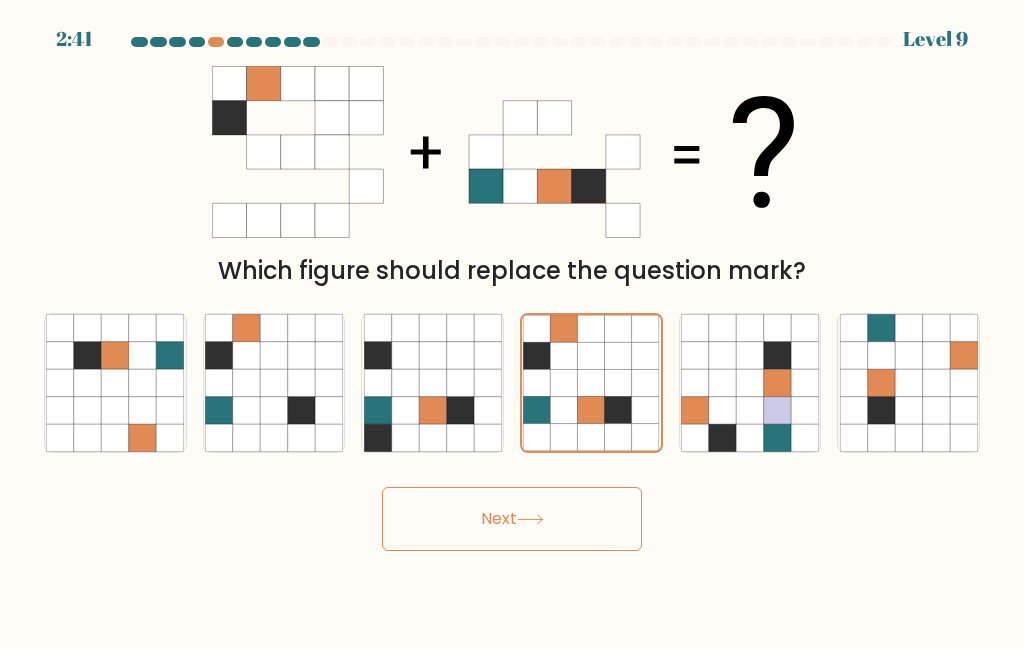 click on "Next" at bounding box center [512, 519] 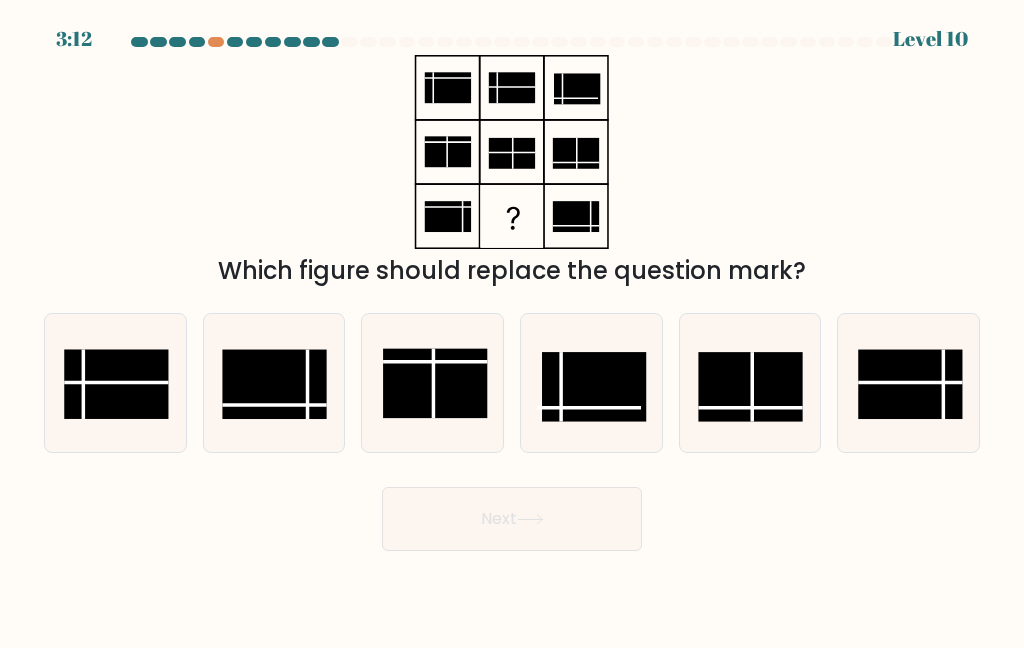 click 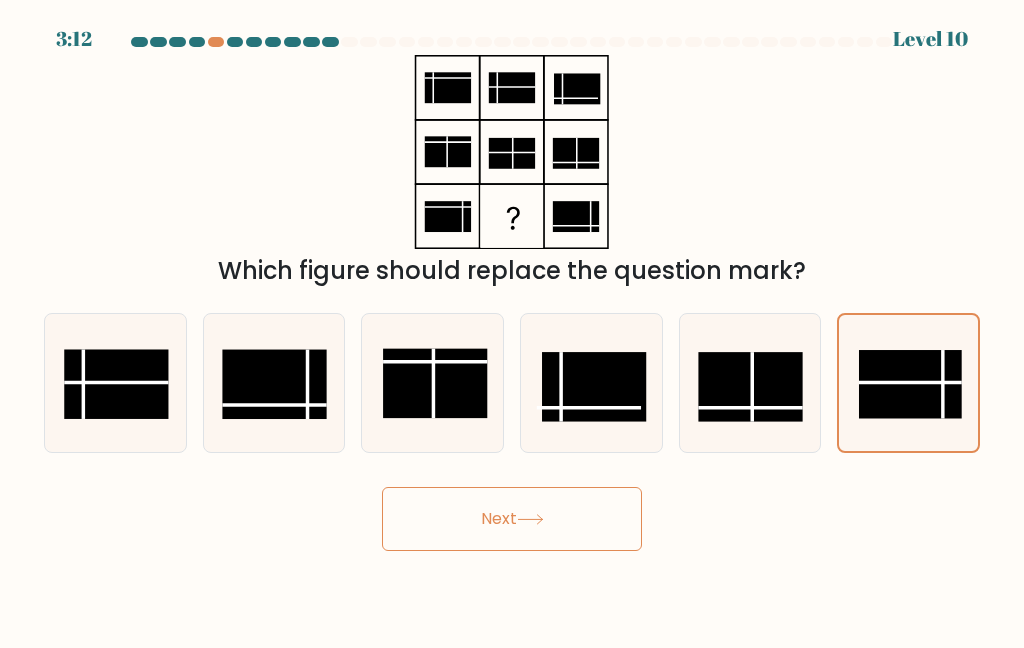 click on "Next" at bounding box center [512, 519] 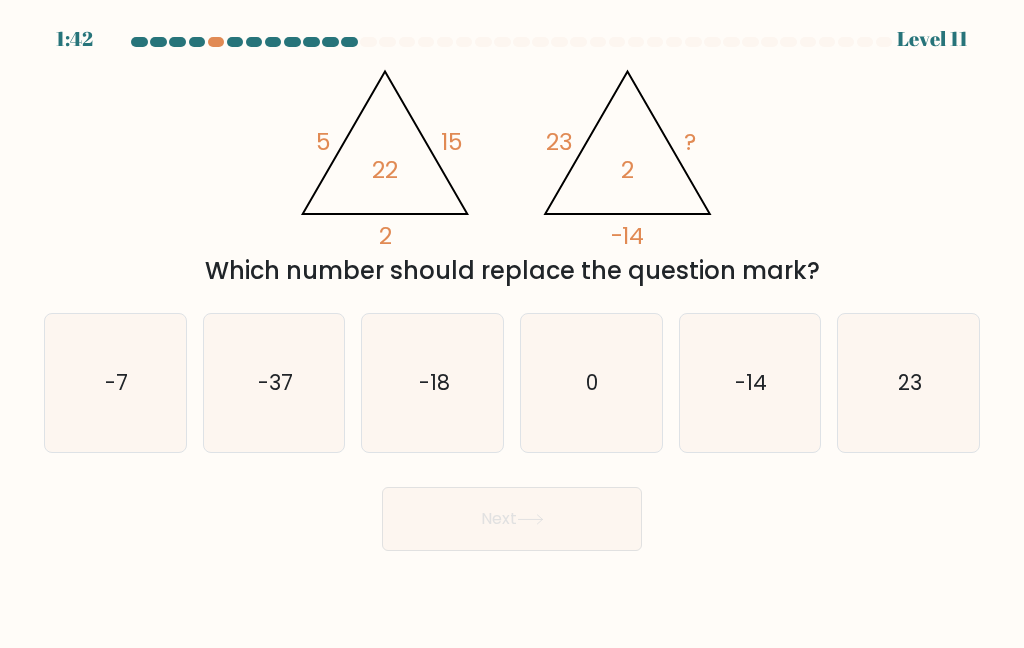 click on "-7" 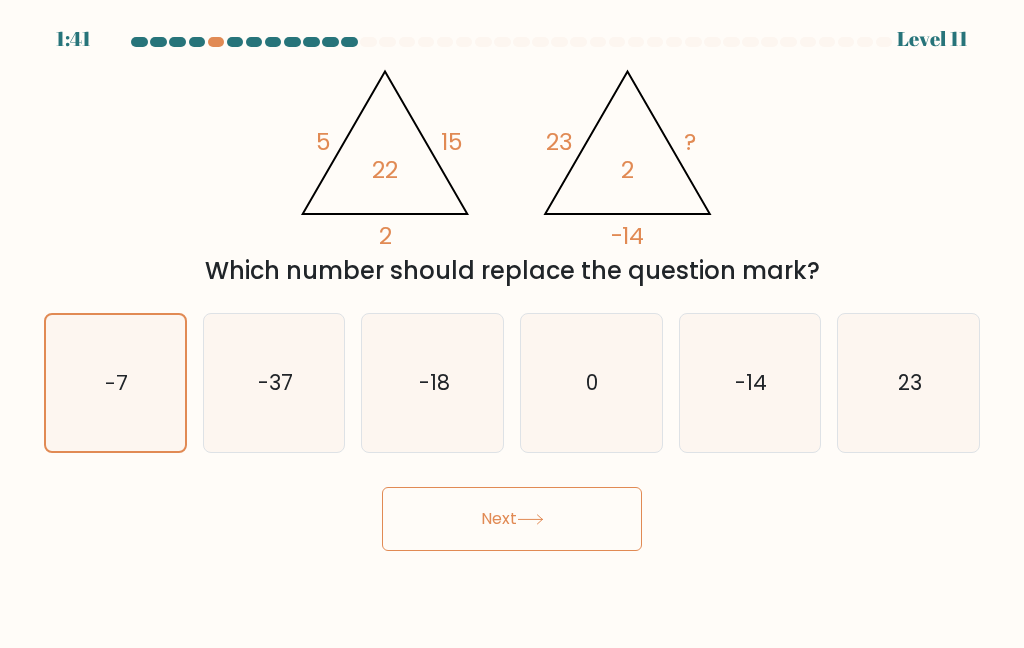 click 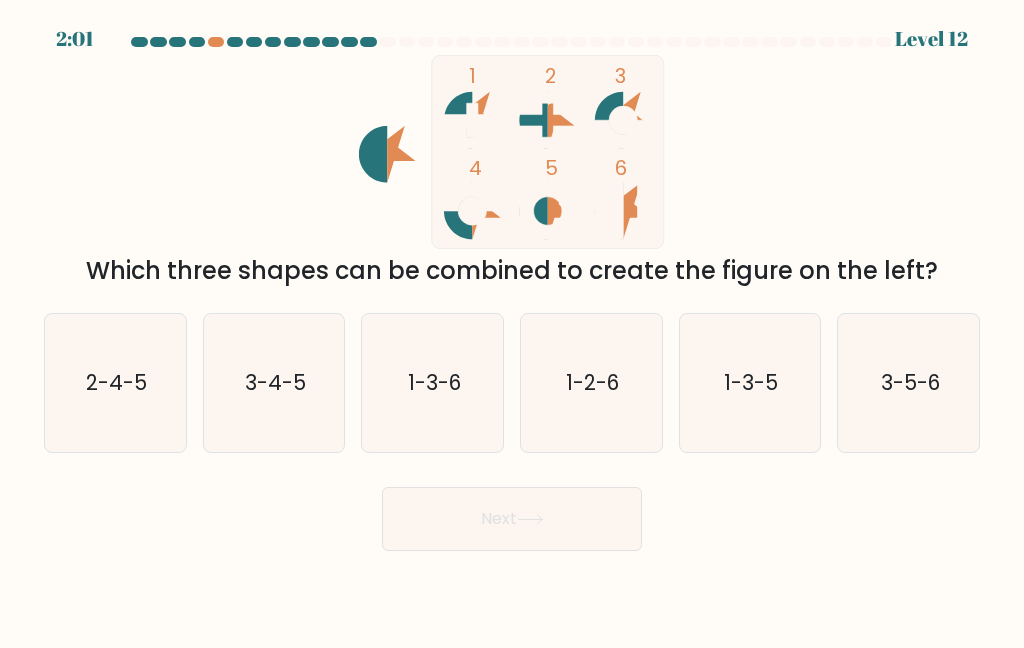 click on "1-3-6" 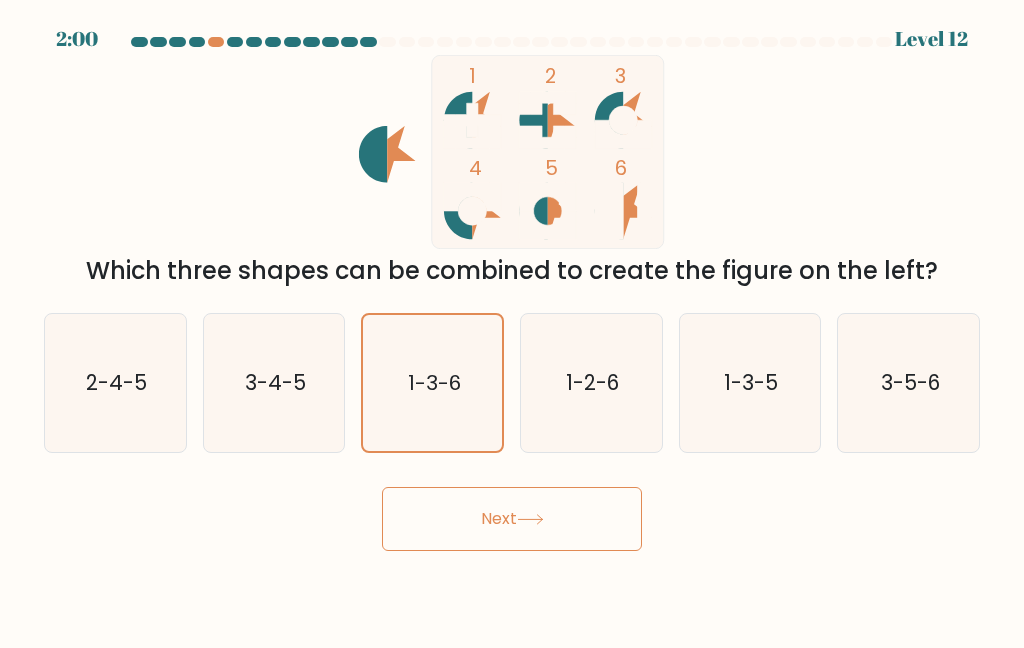 click on "Next" at bounding box center [512, 519] 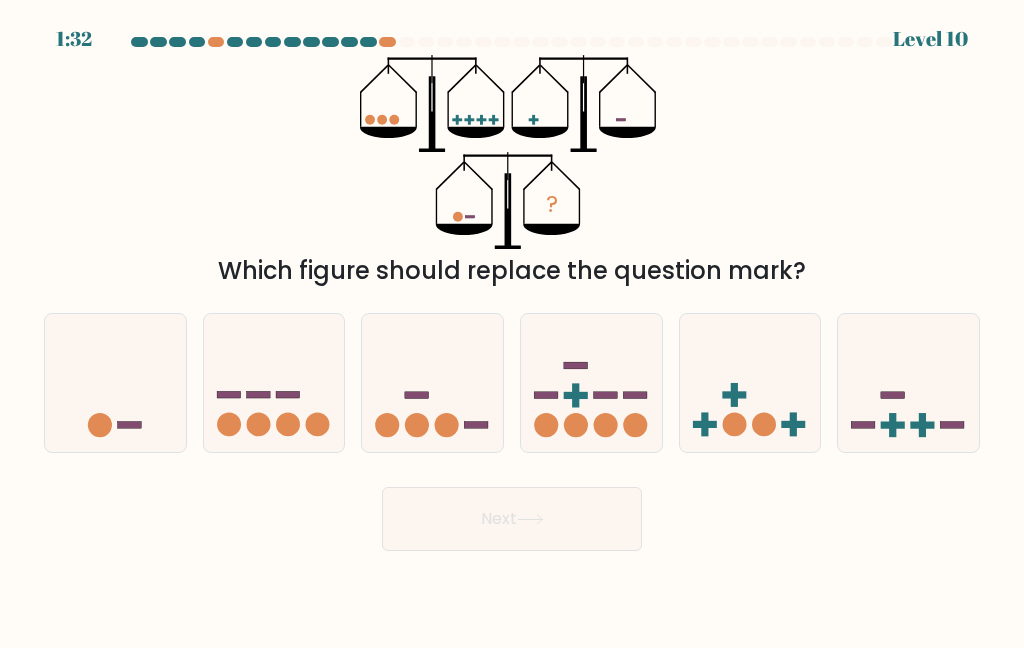 click 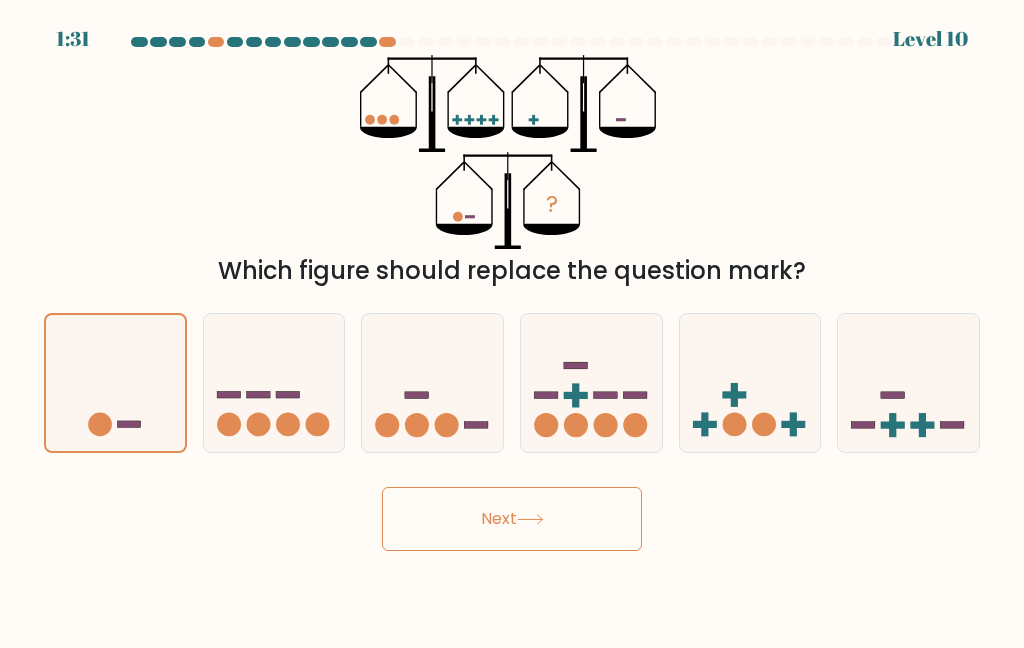 click on "Next" at bounding box center (512, 519) 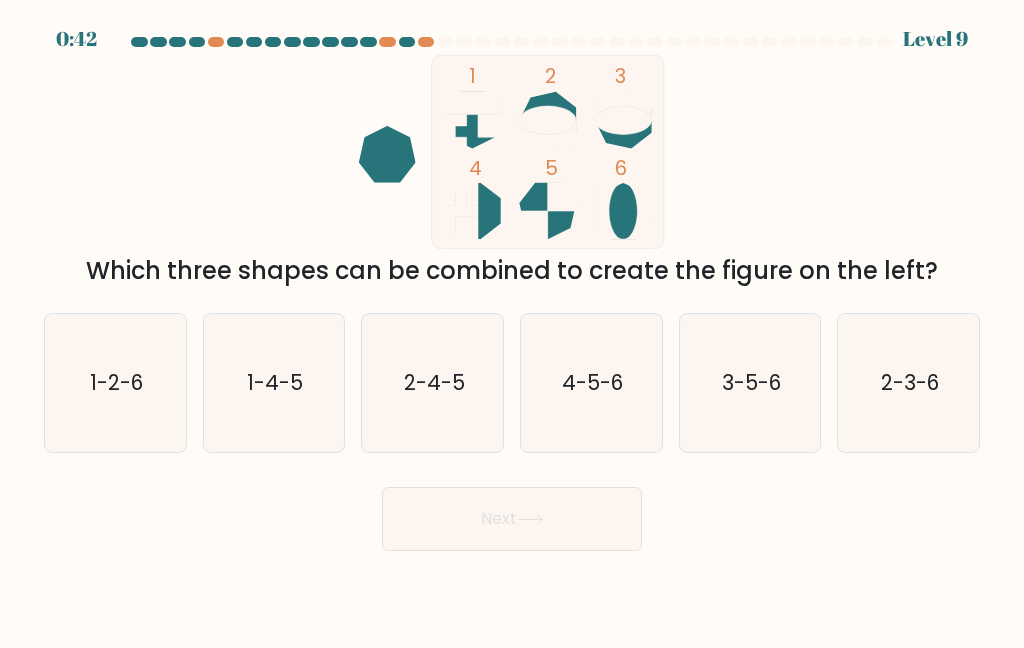 scroll, scrollTop: 0, scrollLeft: 0, axis: both 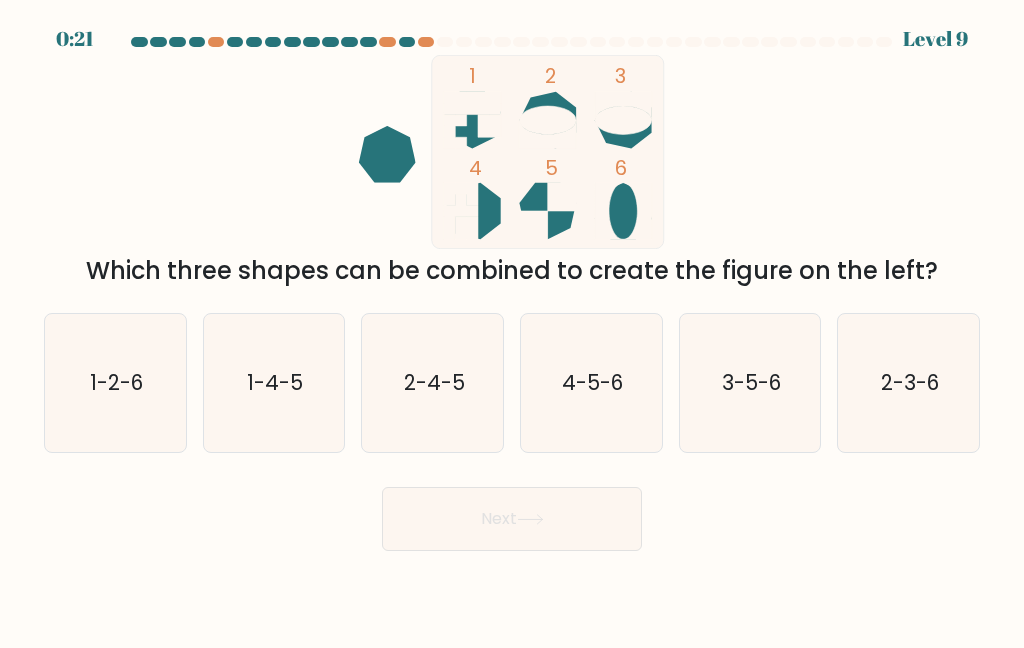 click on "2-4-5" 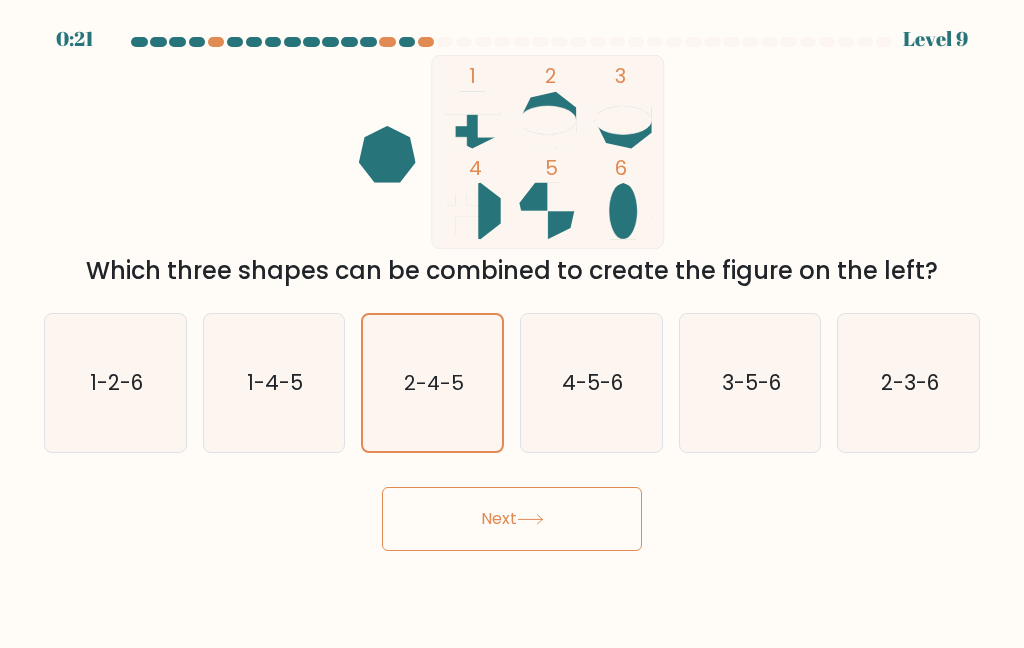click on "Next" at bounding box center [512, 519] 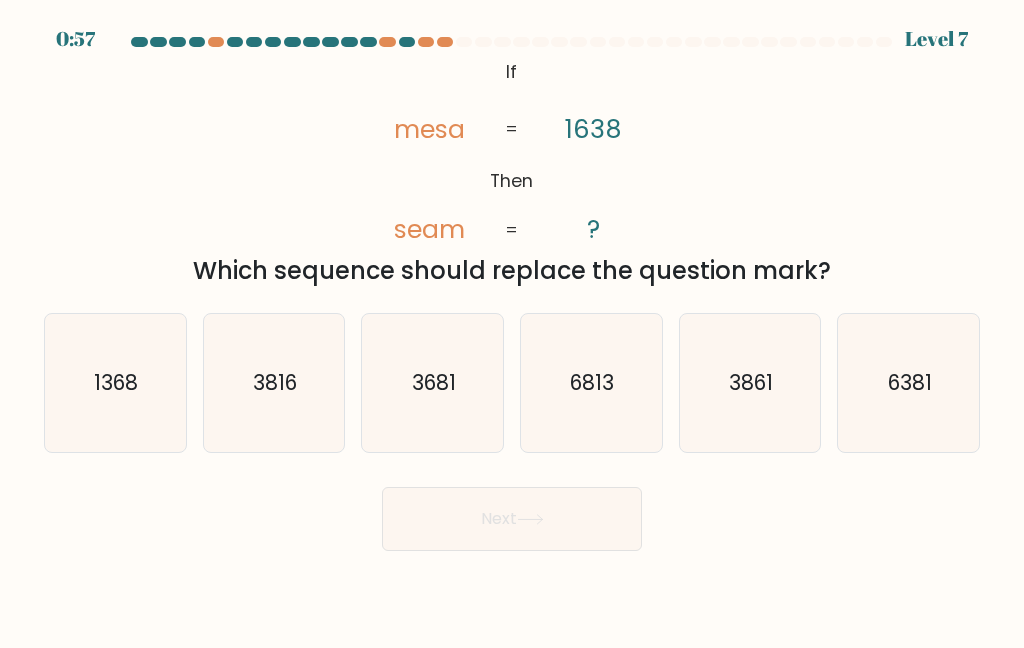 click on "3681" 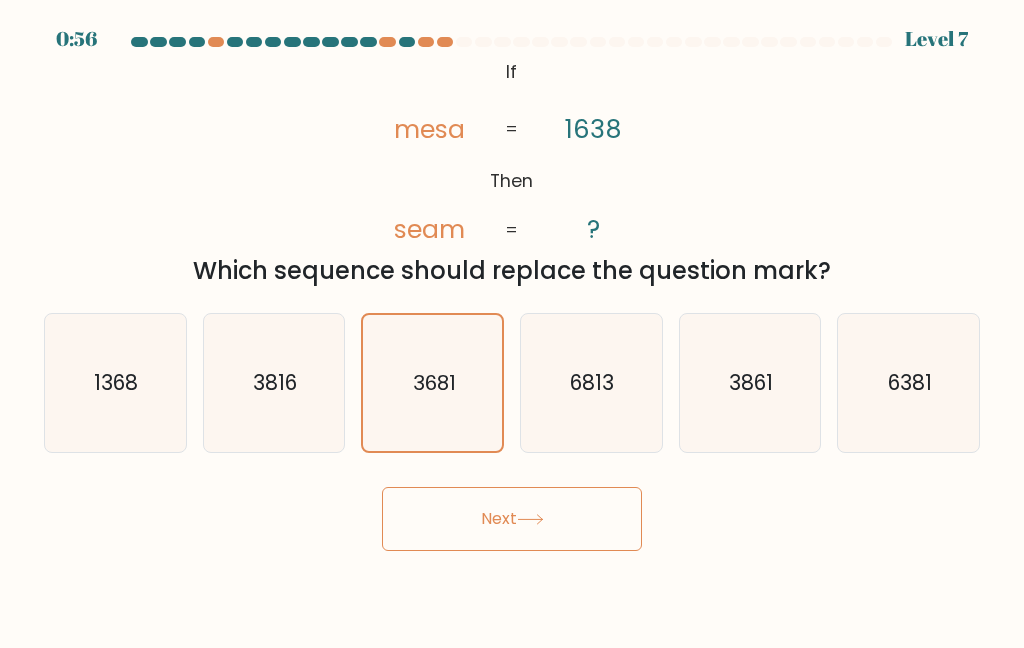 click on "Next" at bounding box center [512, 519] 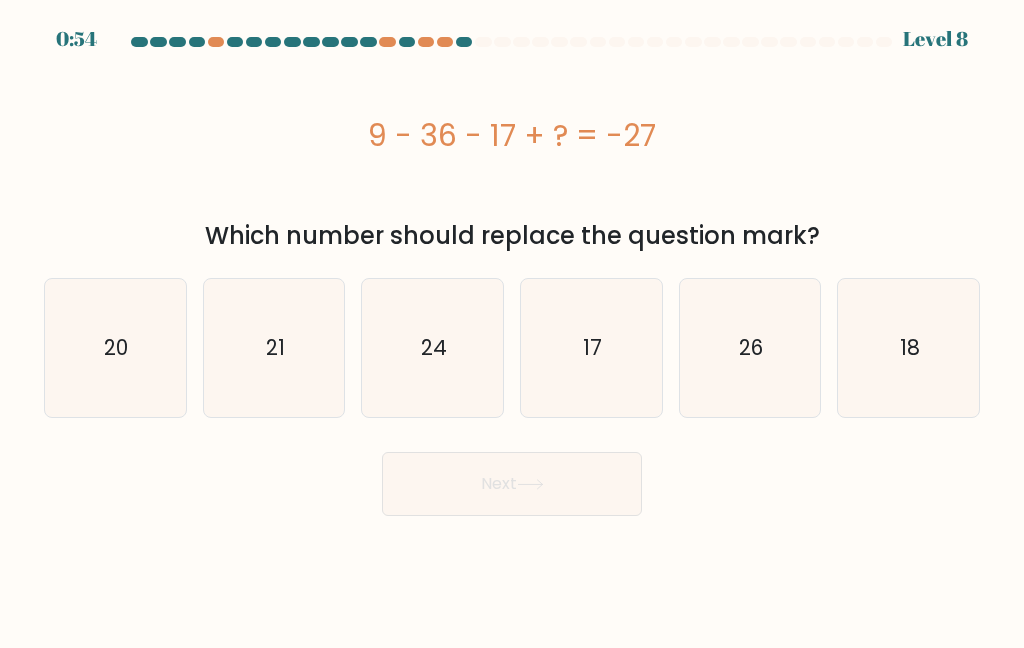 click on "17" 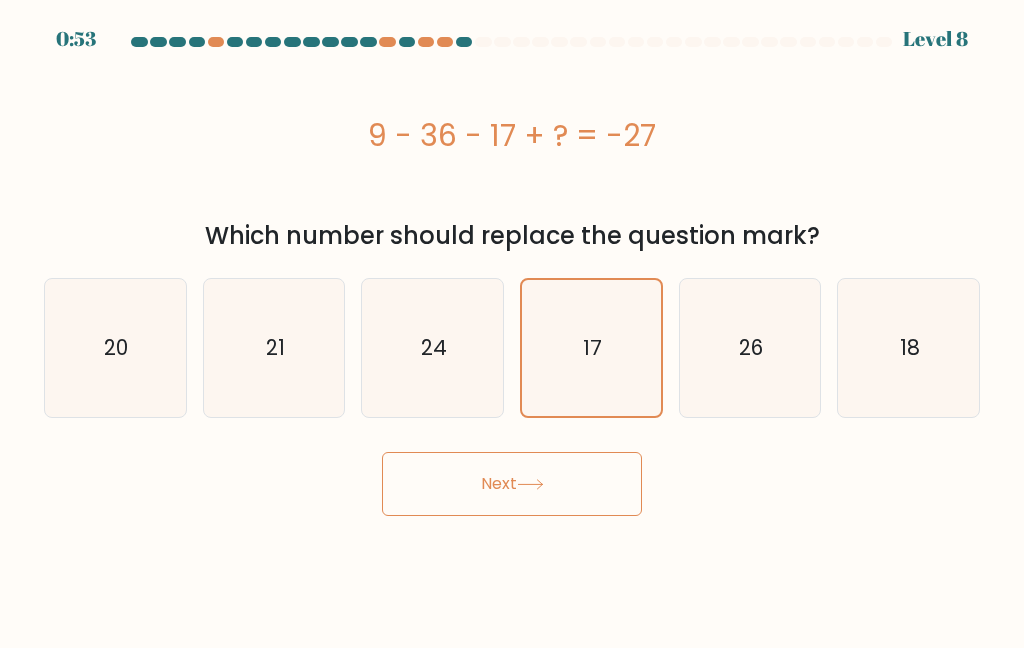click on "Next" at bounding box center (512, 484) 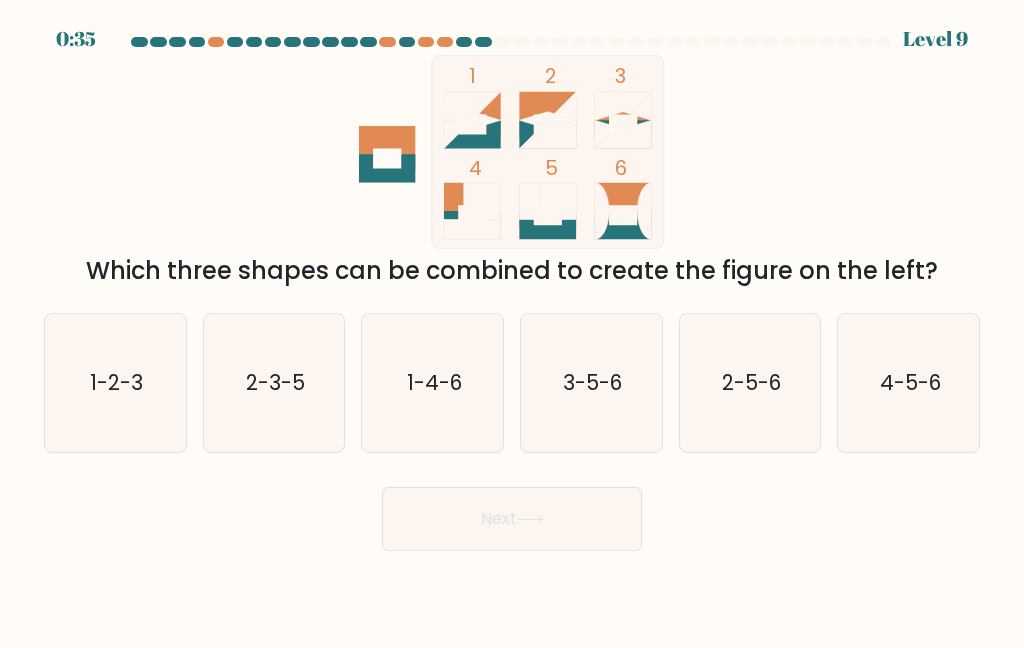 click on "1-2-3" 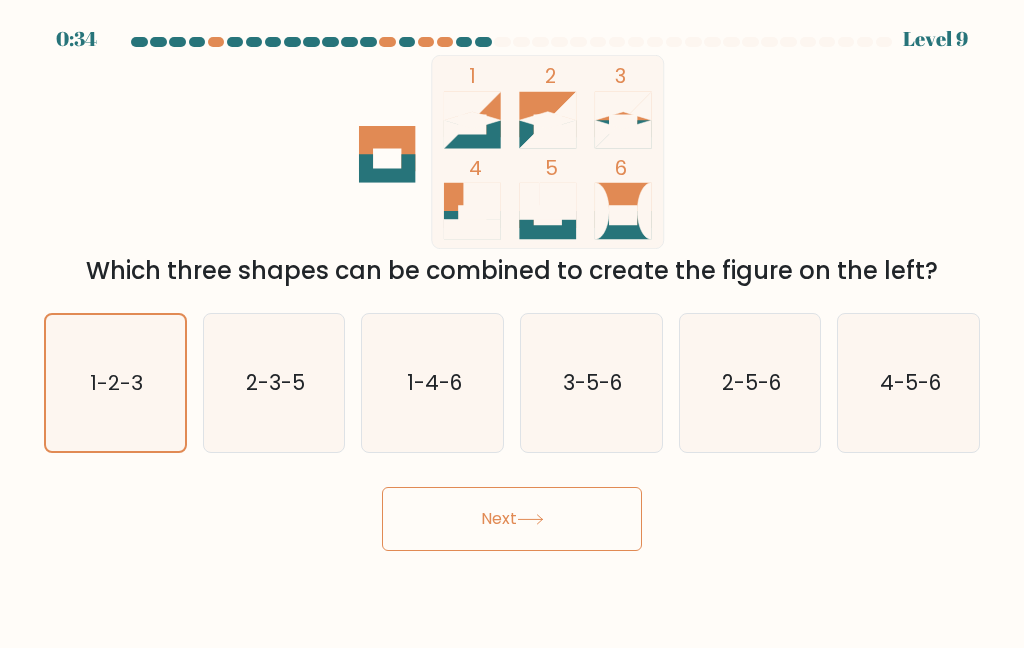 click on "Next" at bounding box center [512, 519] 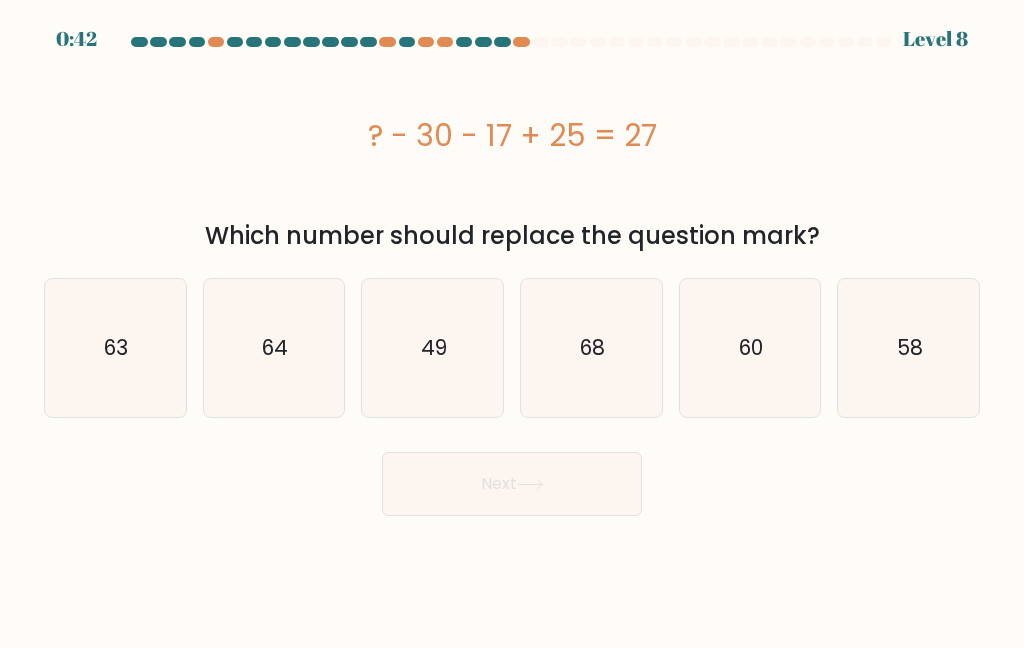 scroll, scrollTop: 0, scrollLeft: 0, axis: both 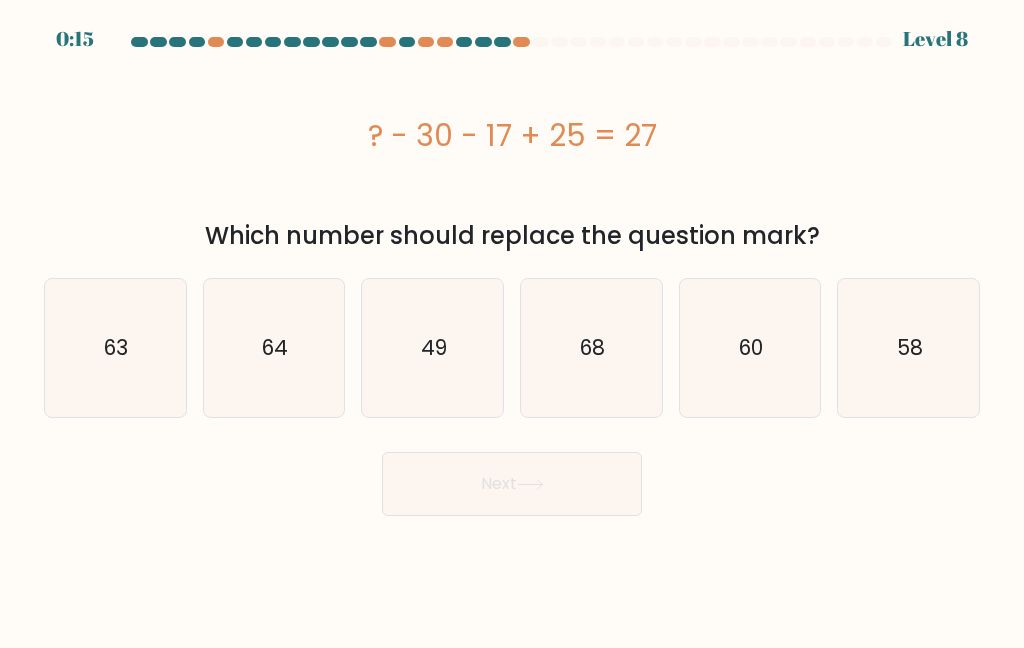 click on "49" 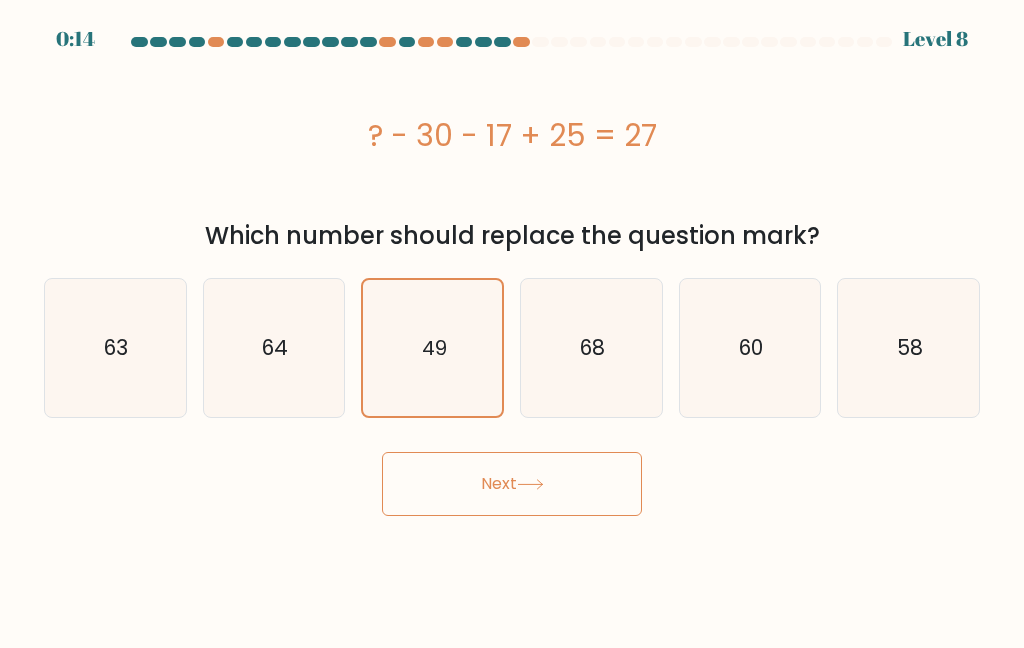 click on "Next" at bounding box center [512, 484] 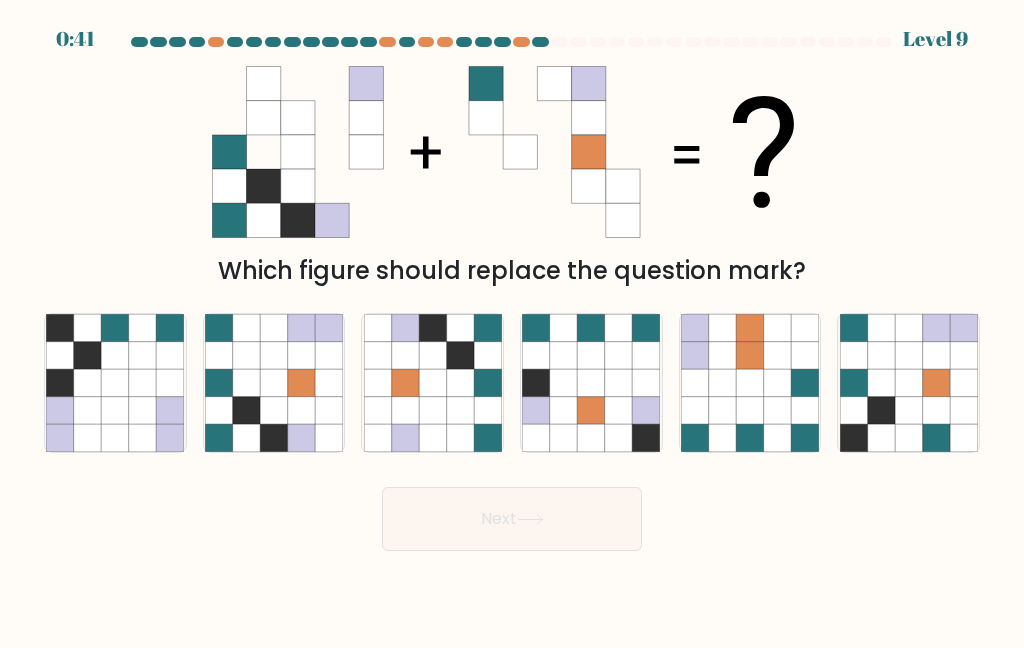 click 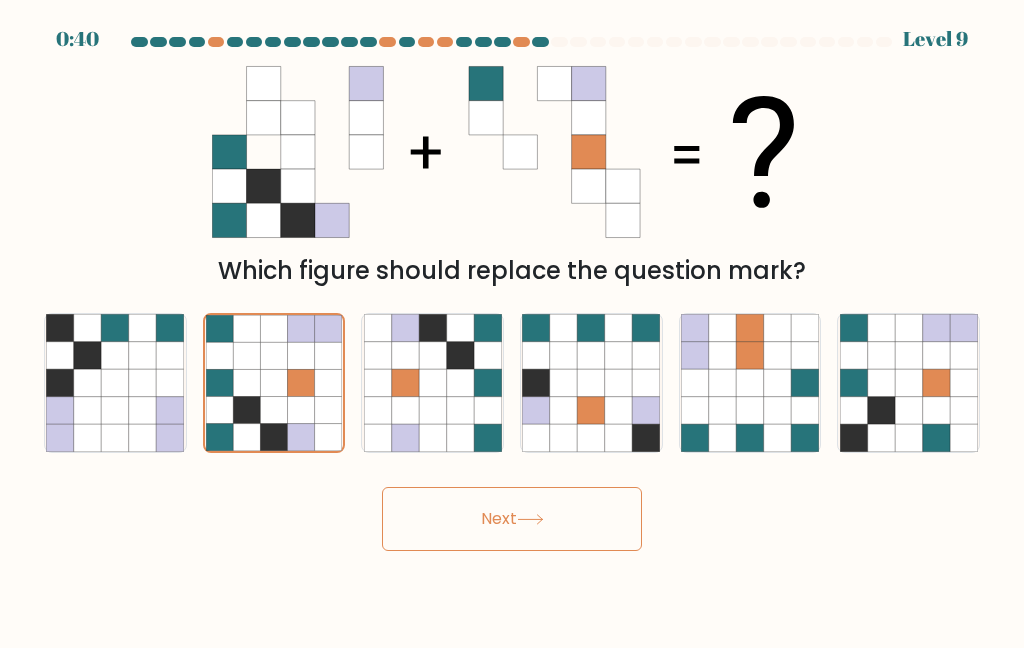 click on "Next" at bounding box center (512, 519) 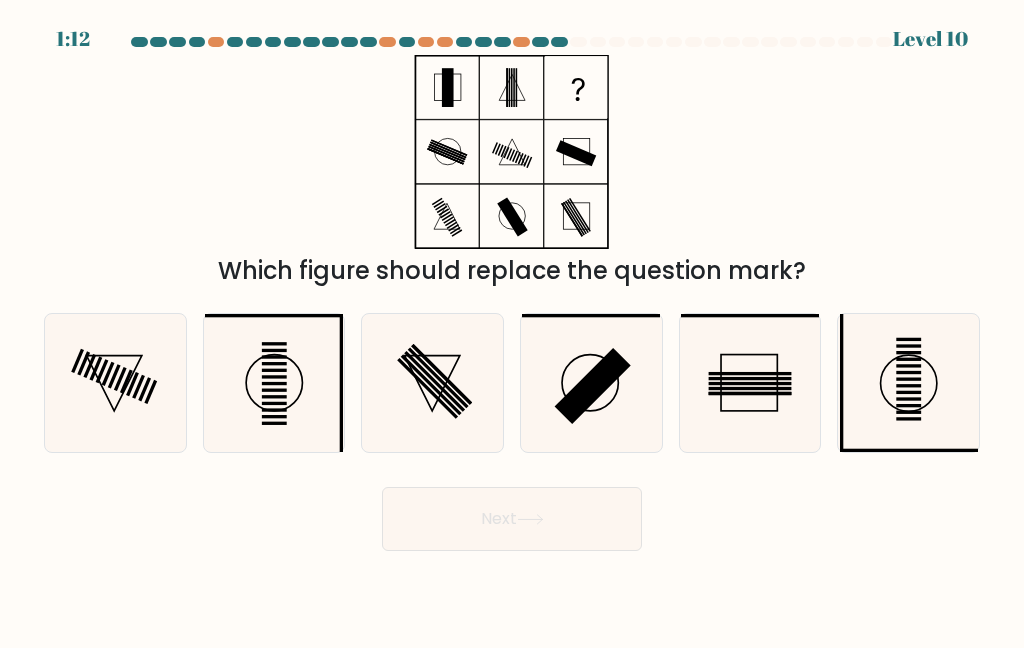 click 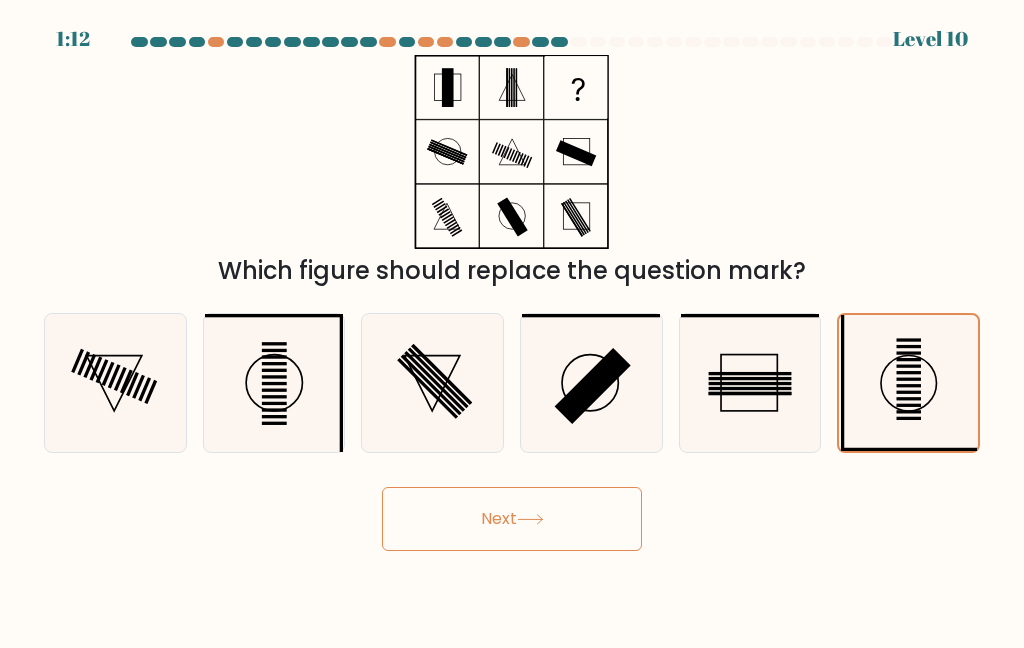 click on "Next" at bounding box center [512, 519] 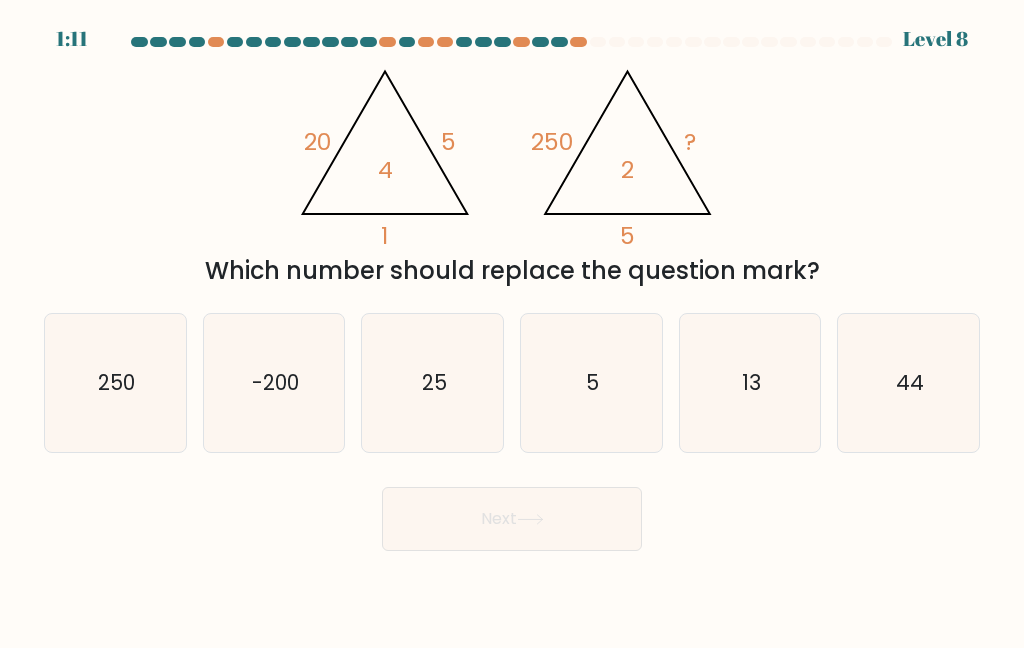 click on "25" 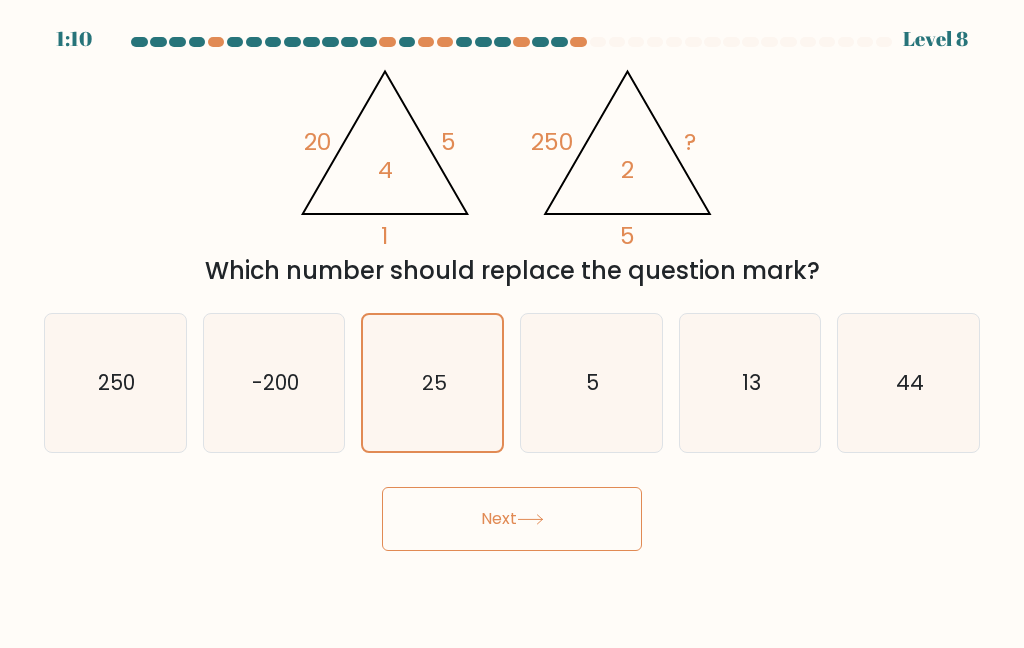 click on "Next" at bounding box center [512, 519] 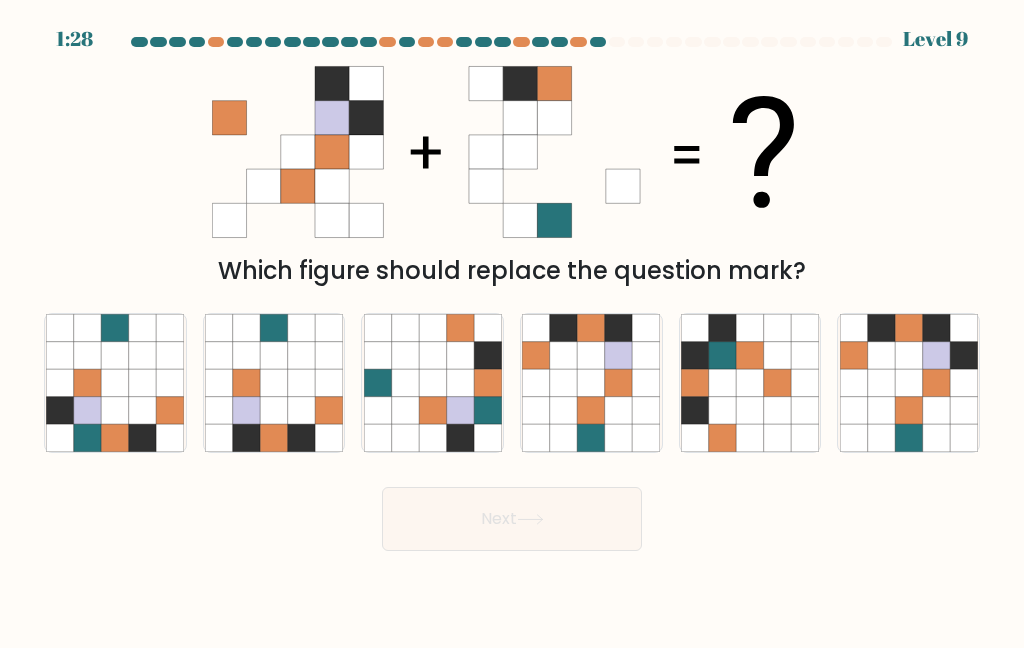 click 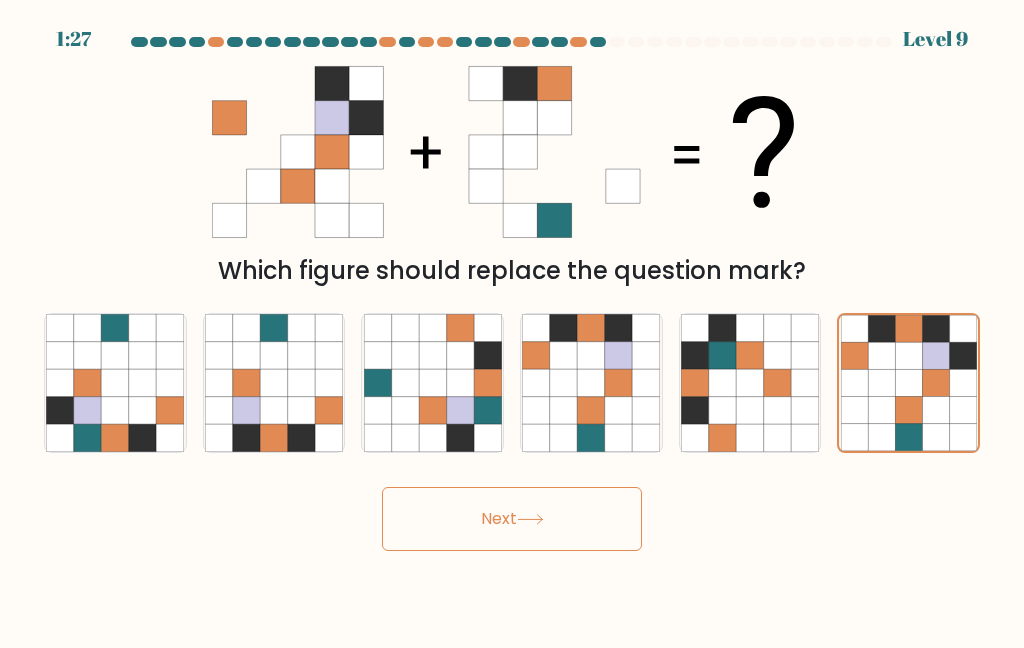 click on "Next" at bounding box center [512, 519] 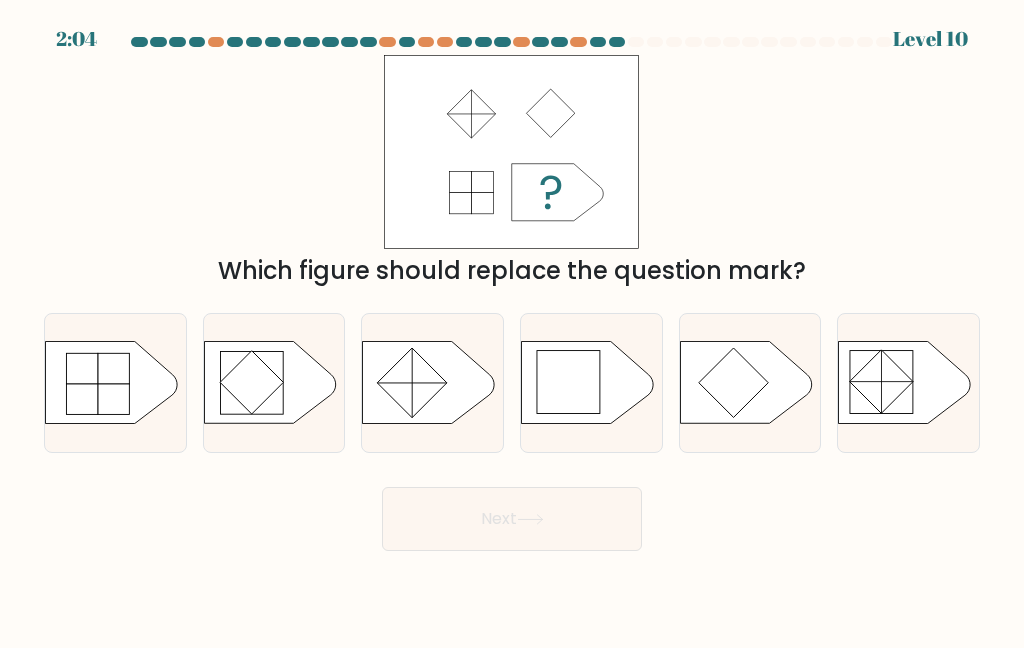 click 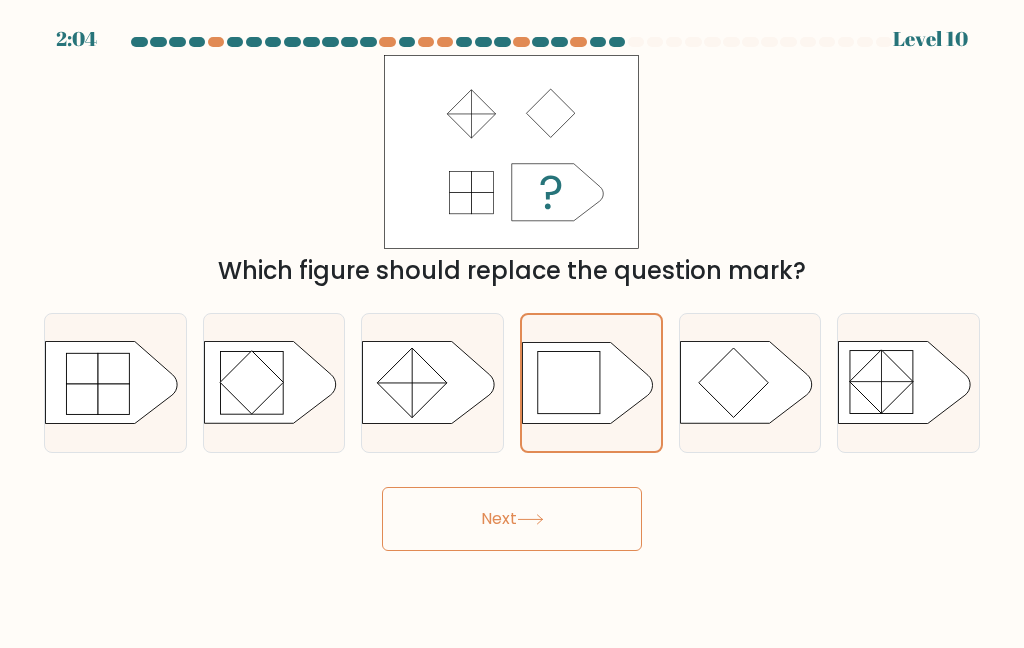 click on "Next" at bounding box center [512, 519] 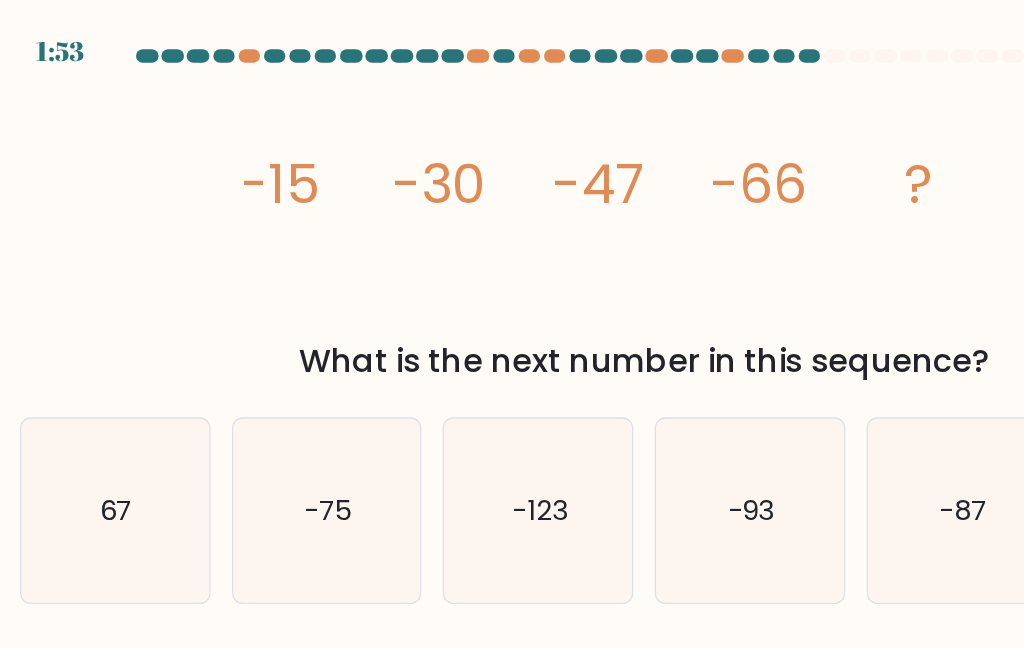 click on "-87" 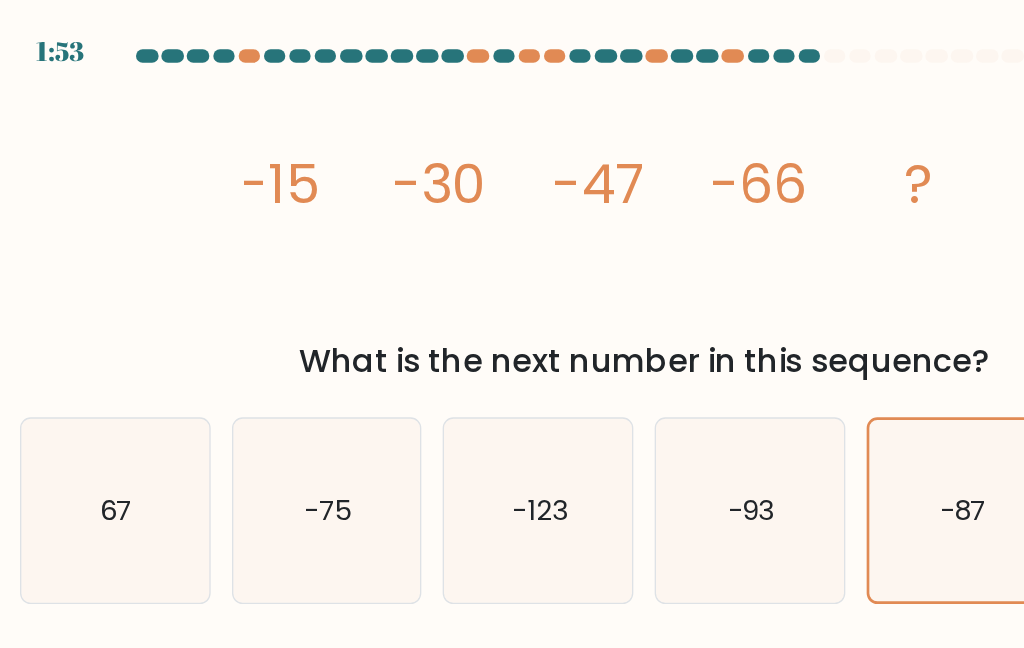 click on "-87" 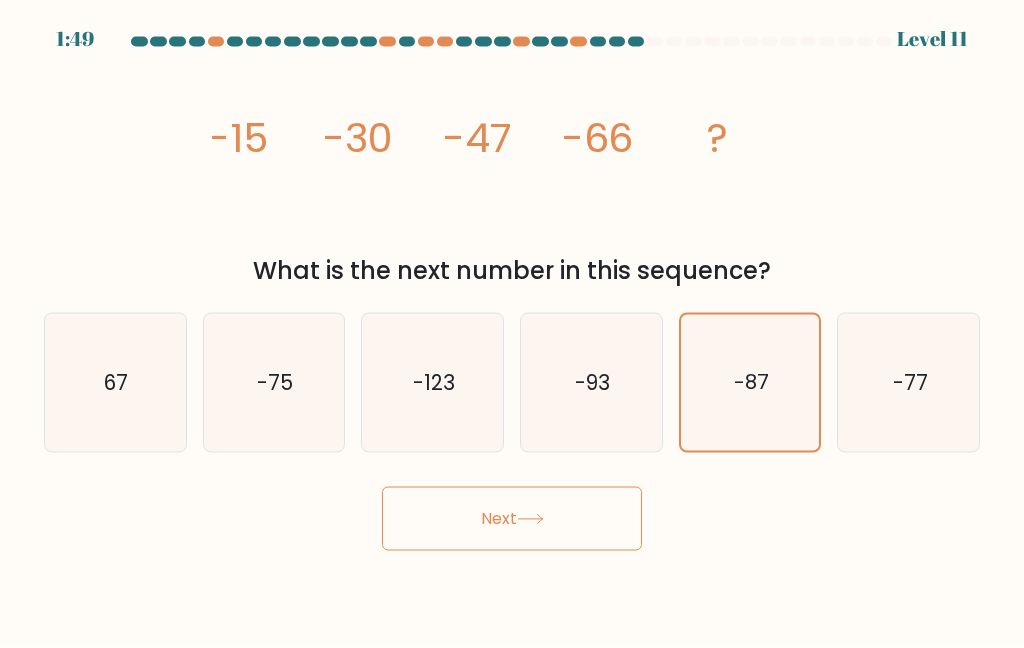 click on "Next" at bounding box center [512, 519] 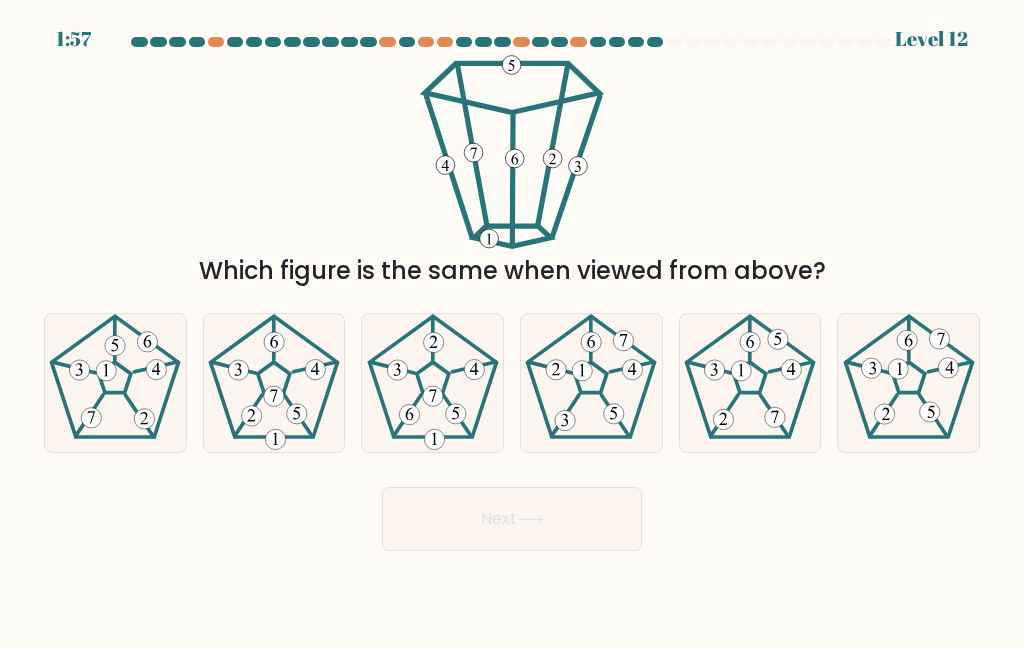 click 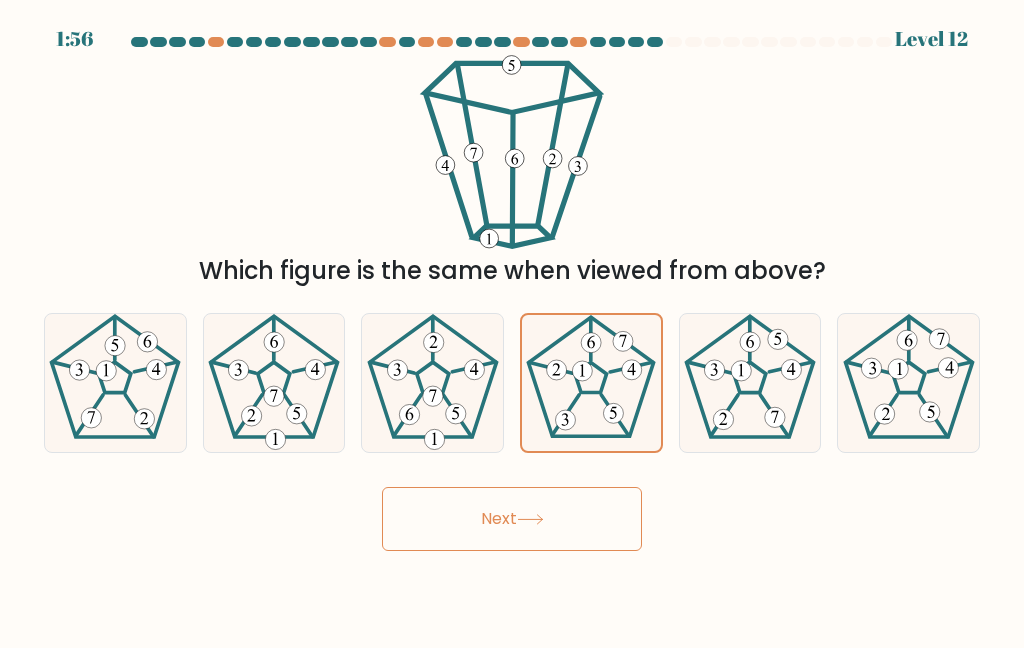 click on "Next" at bounding box center (512, 519) 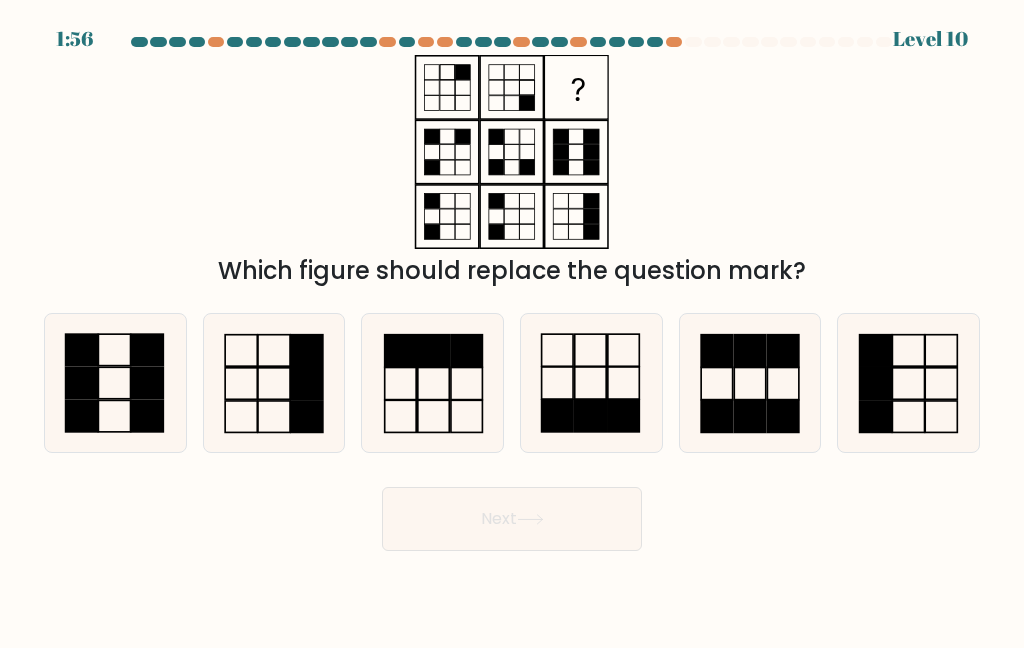 click 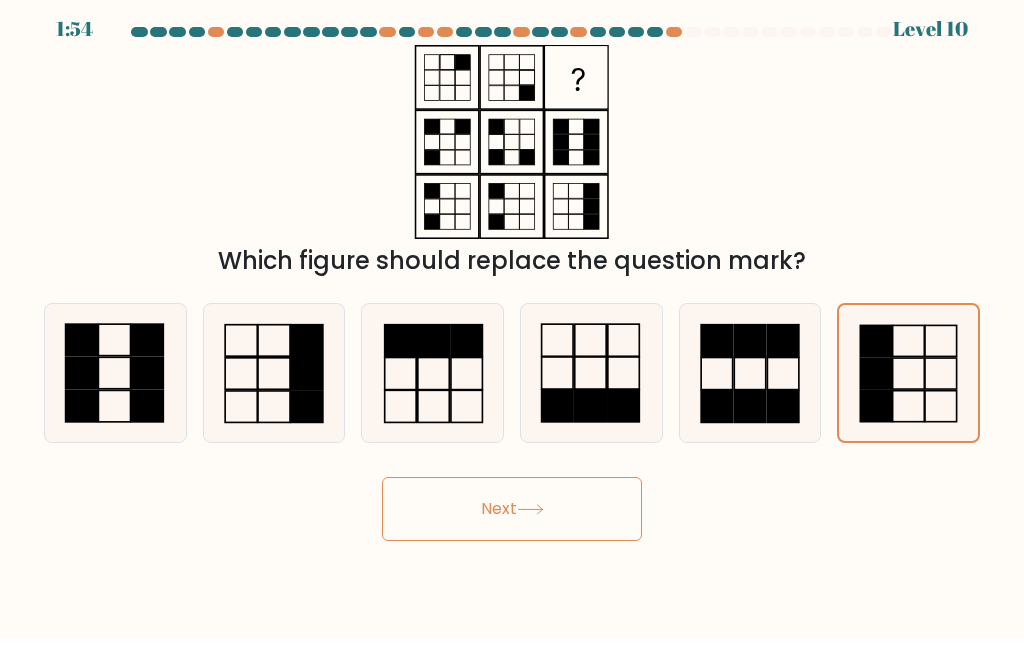 scroll, scrollTop: 0, scrollLeft: 0, axis: both 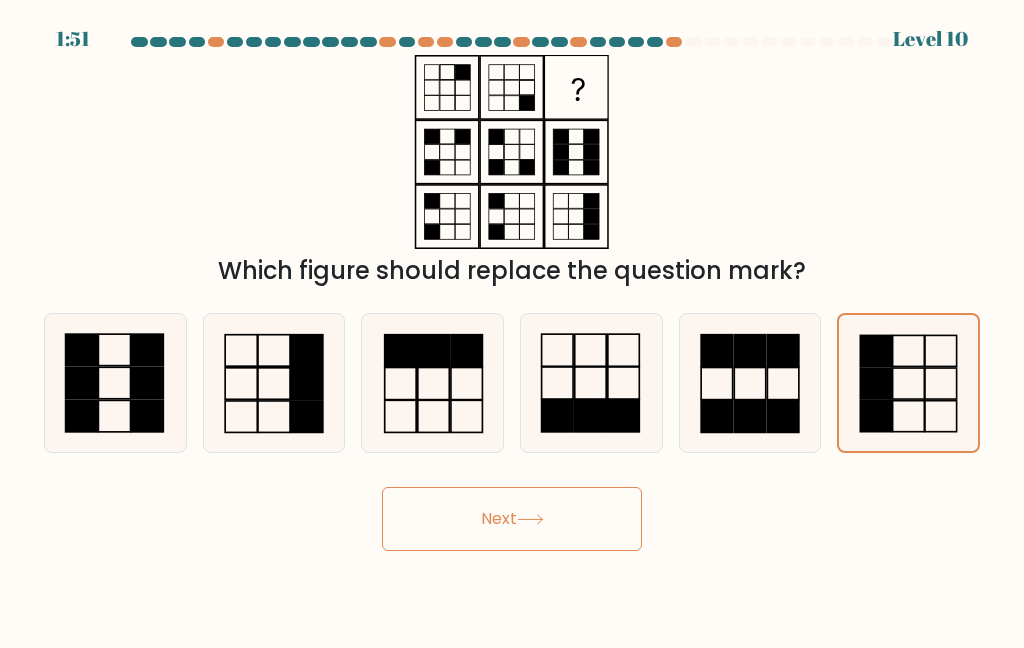 click on "Next" at bounding box center (512, 519) 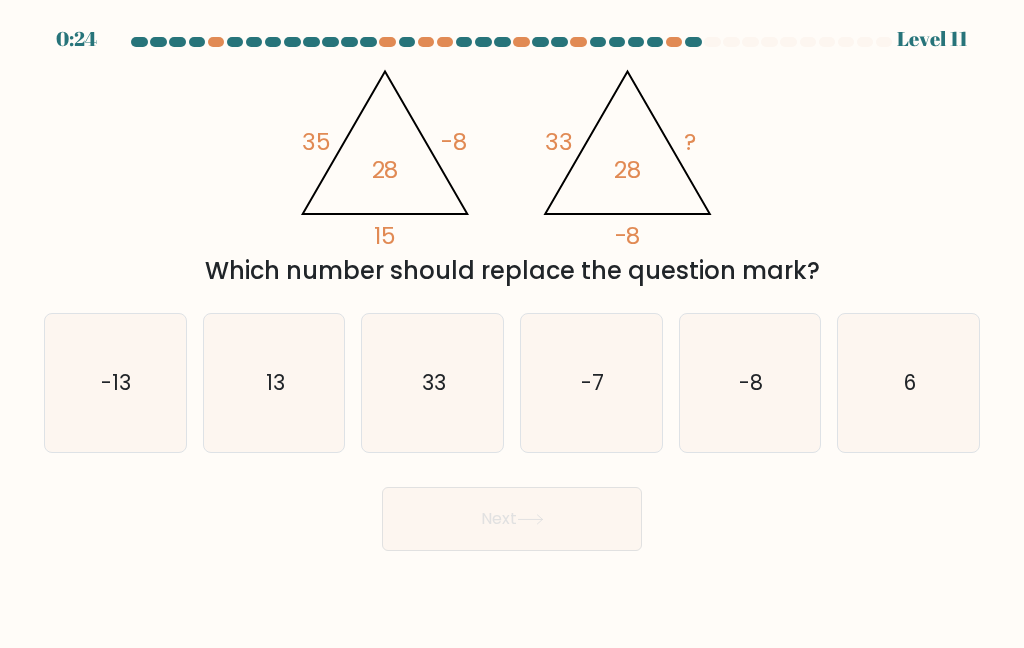 click on "13" 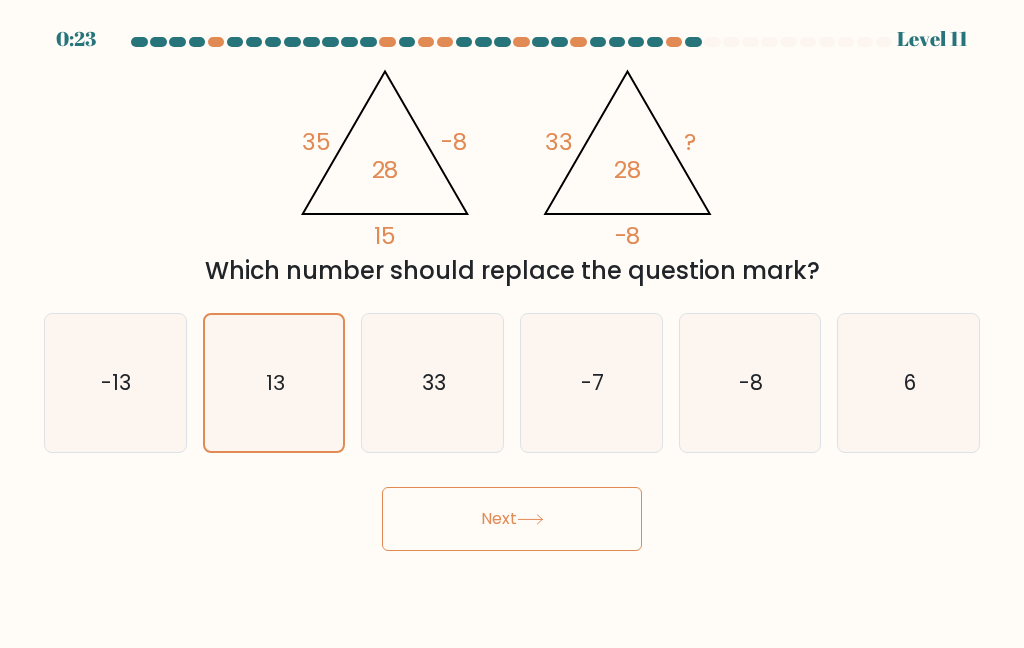 click on "Next" at bounding box center [512, 519] 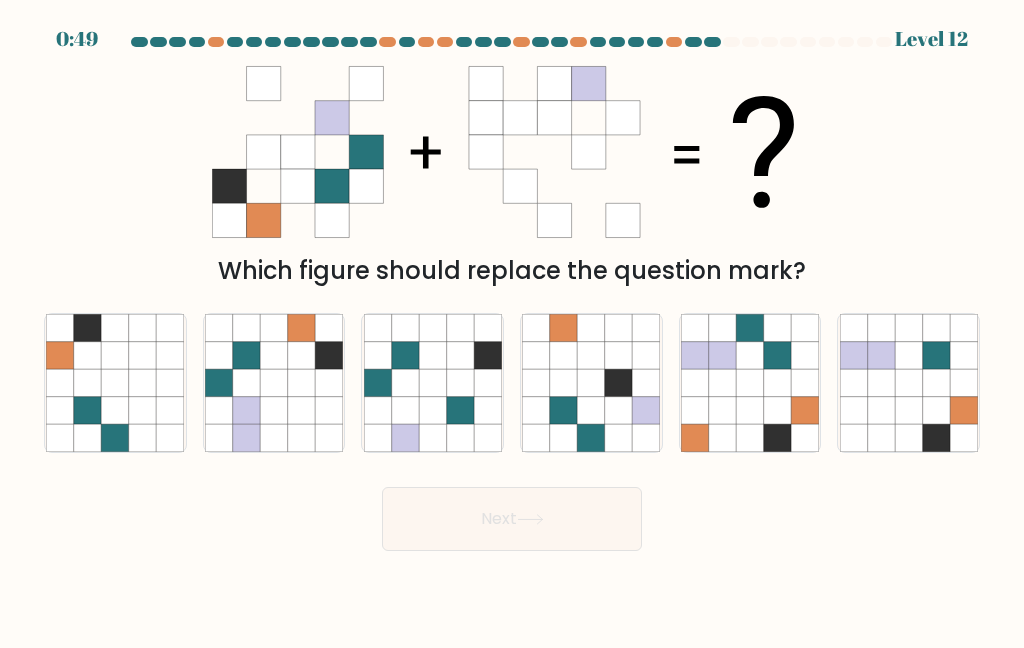 click 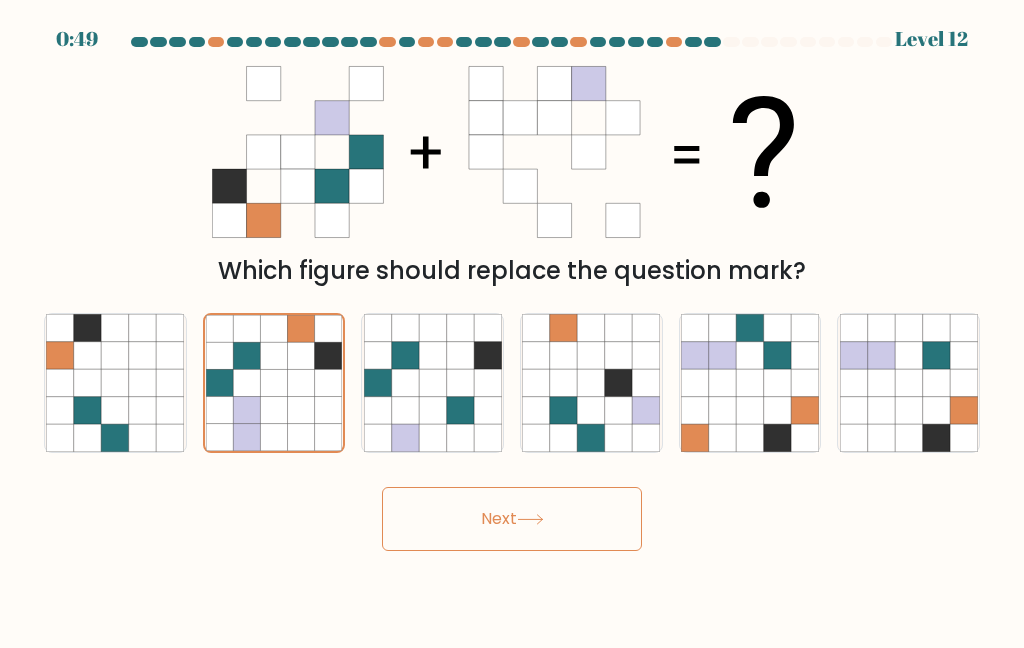 click on "Next" at bounding box center (512, 519) 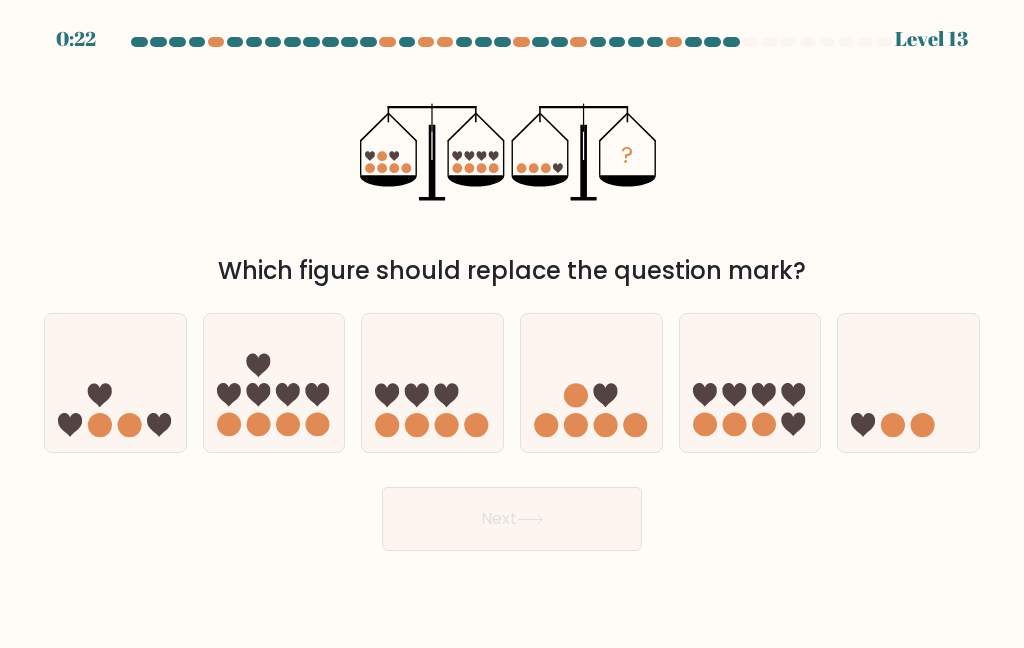 click at bounding box center [115, 383] 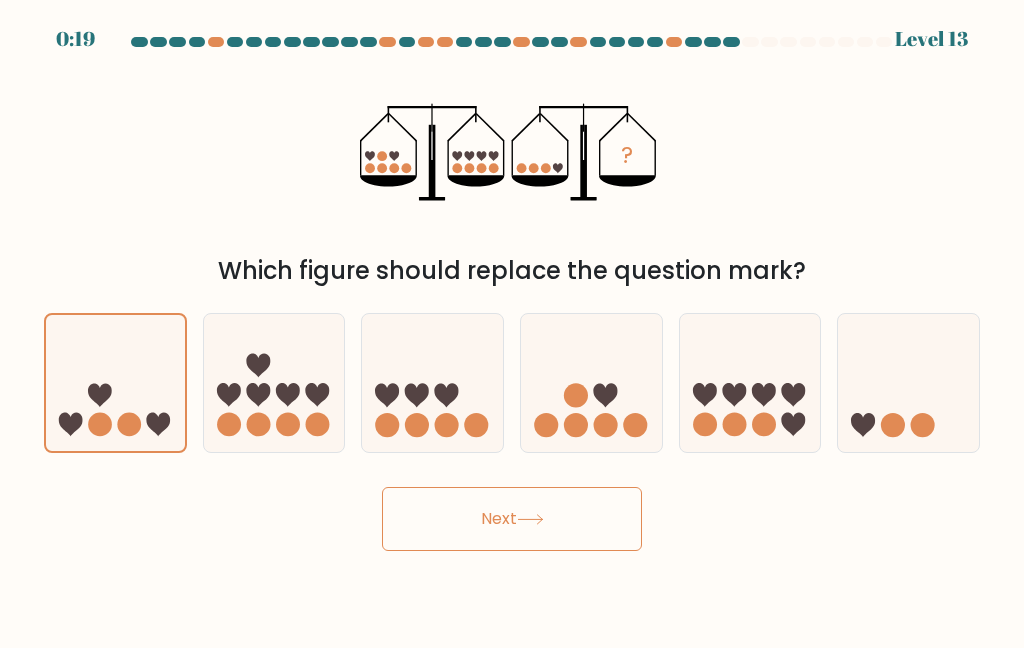 click on "Next" at bounding box center (512, 519) 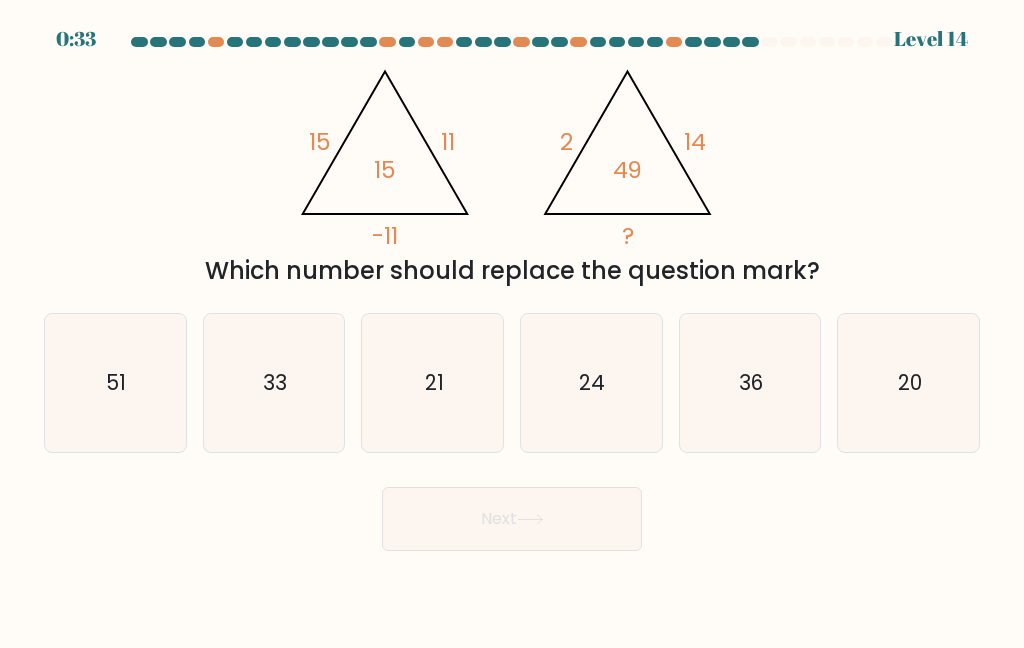 click on "33" 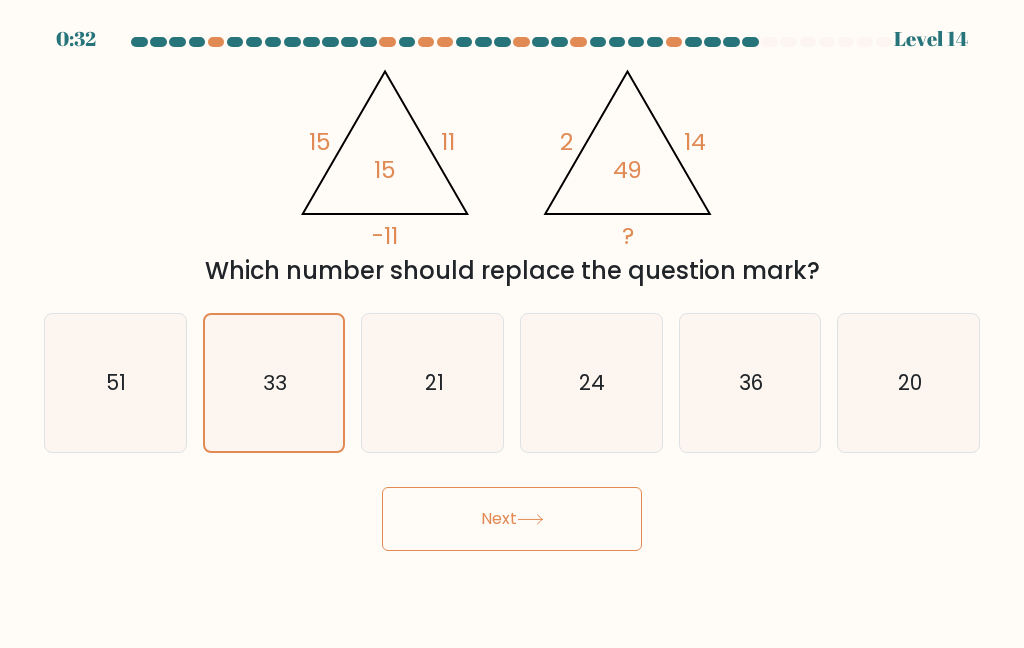 click on "Next" at bounding box center (512, 519) 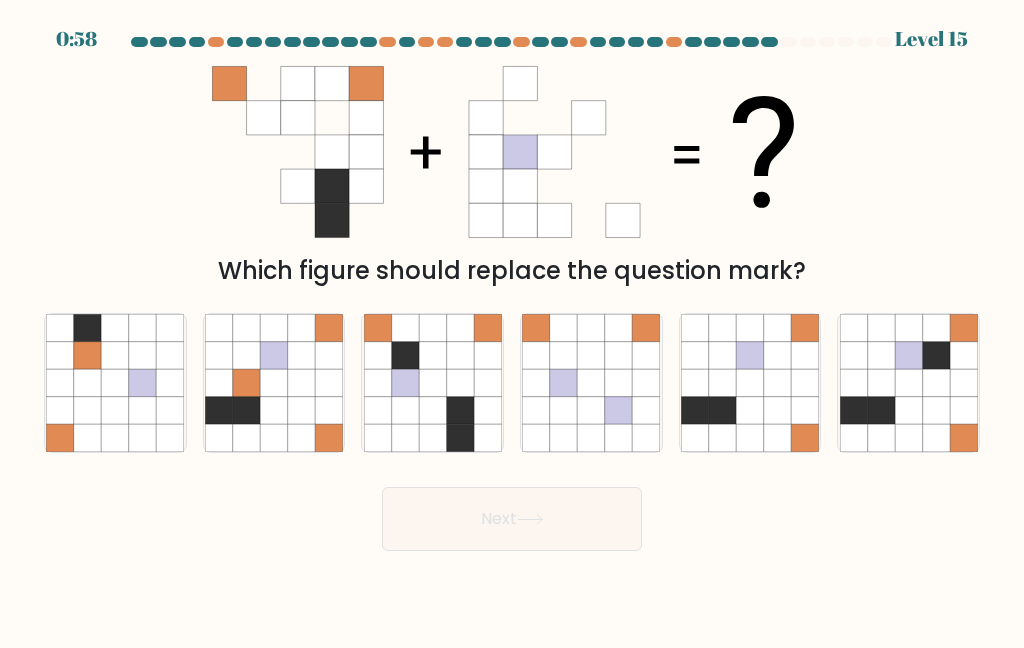 click 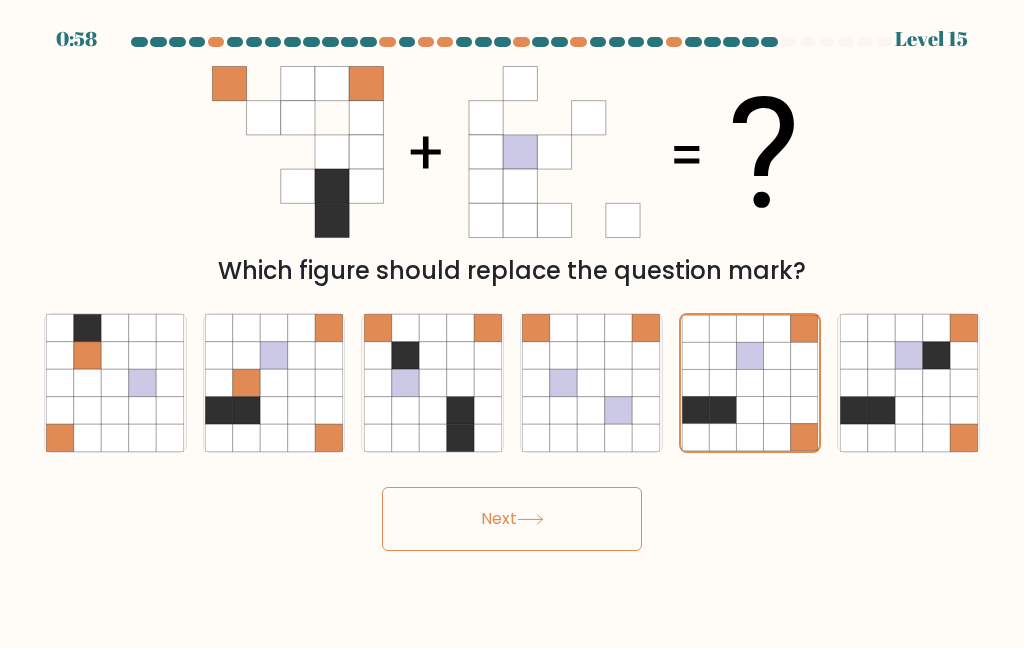 click on "Next" at bounding box center (512, 519) 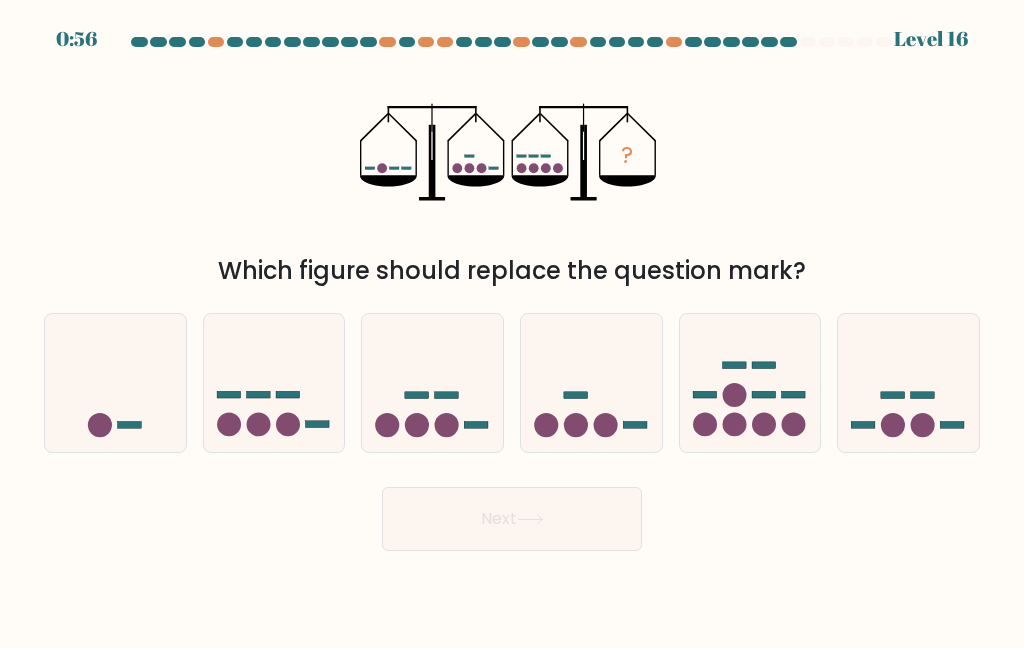 click 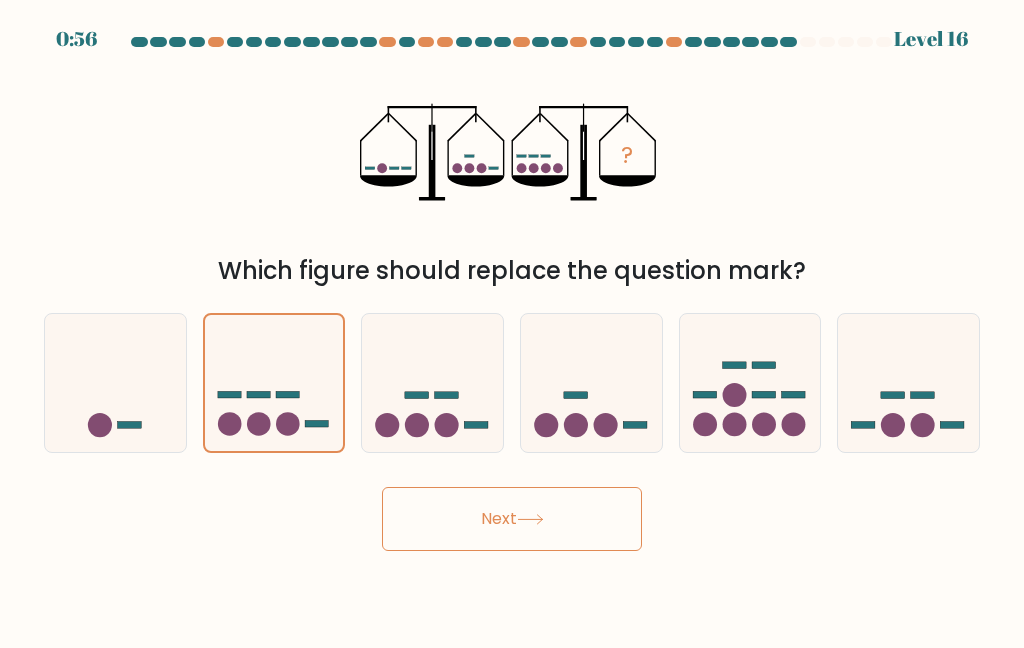 click on "Next" at bounding box center [512, 519] 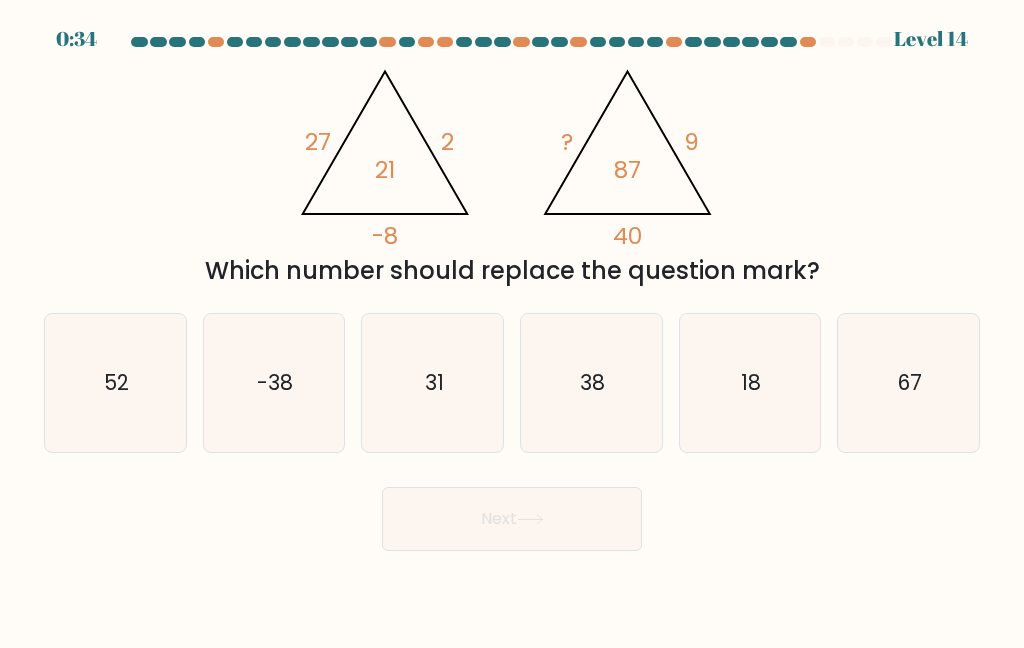 click on "38" 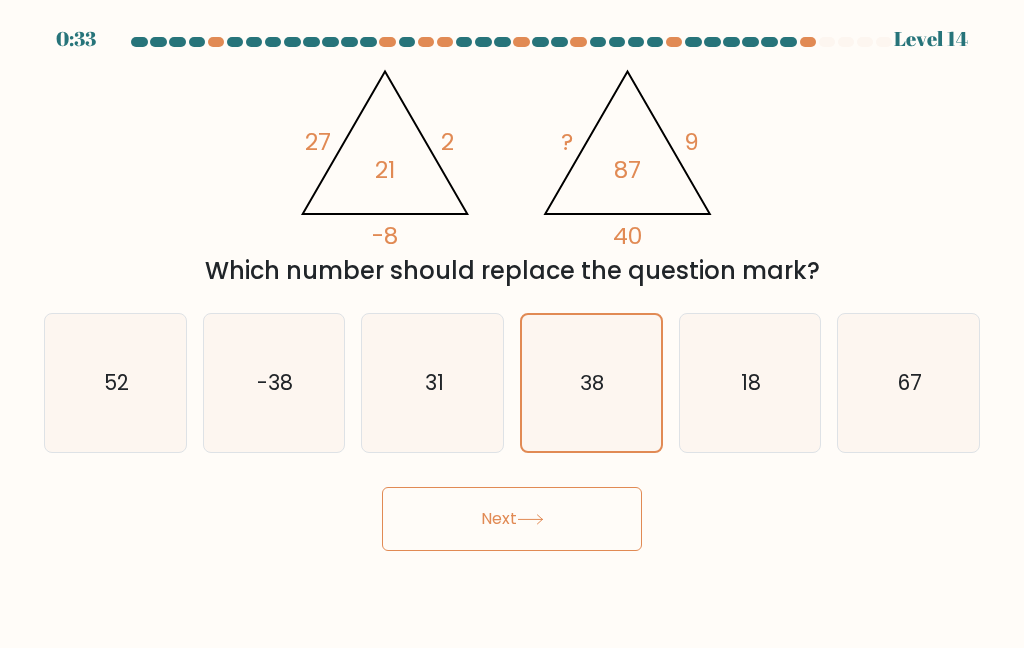 click on "Next" at bounding box center [512, 519] 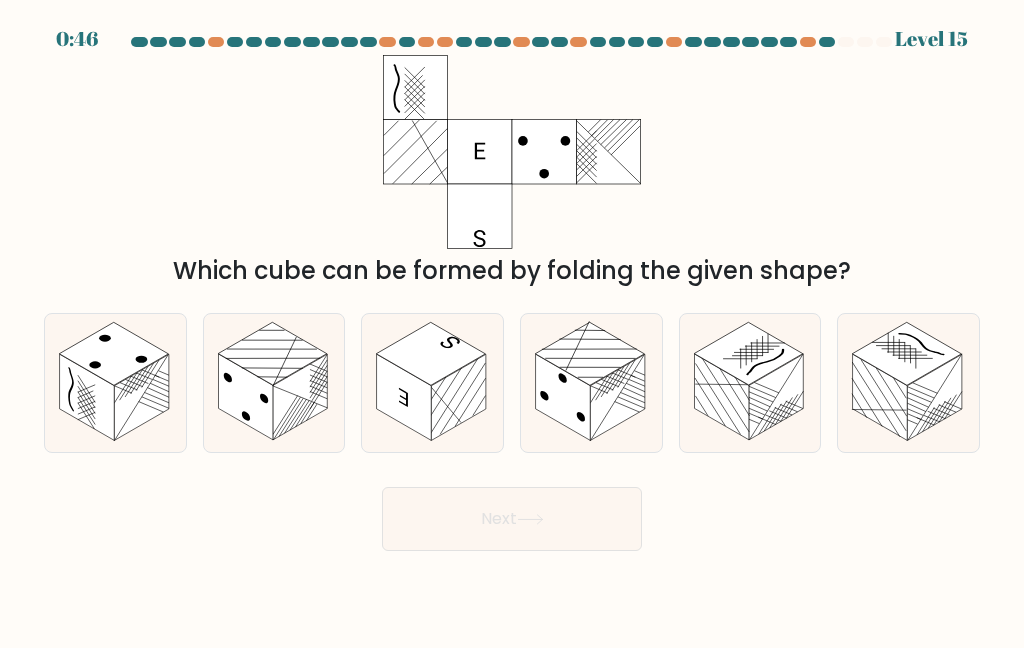 click 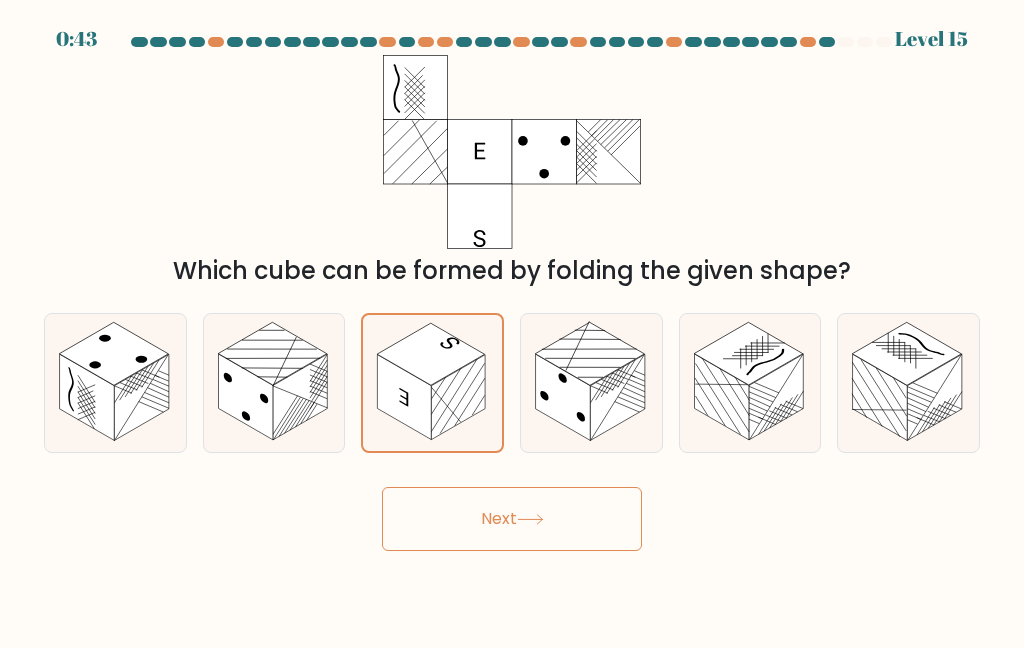 click on "Next" at bounding box center (512, 519) 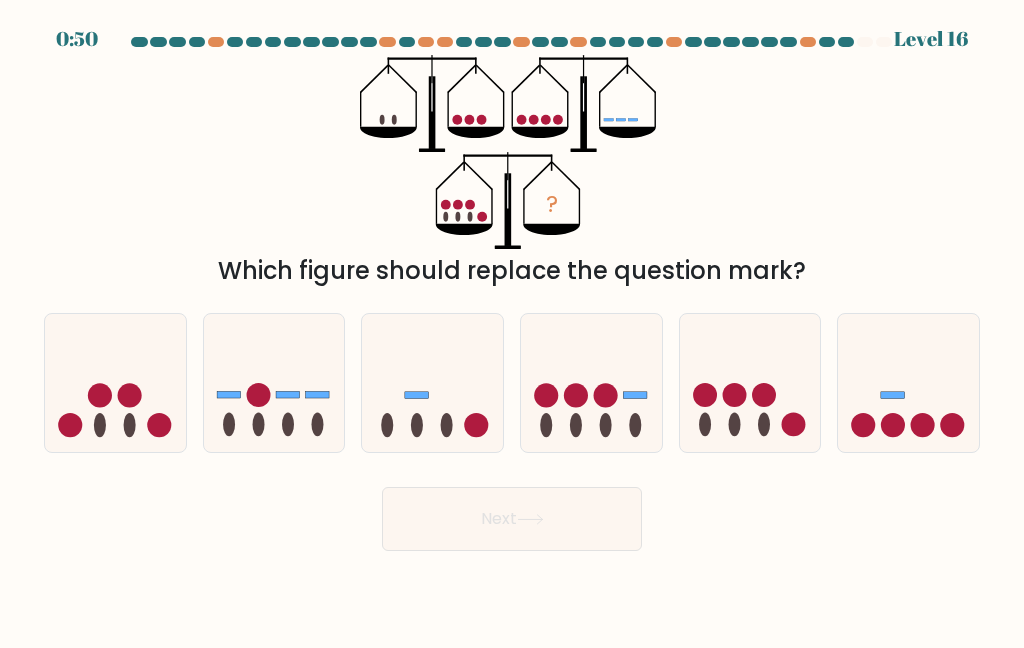 click on "?
Which figure should replace the question mark?" at bounding box center (512, 172) 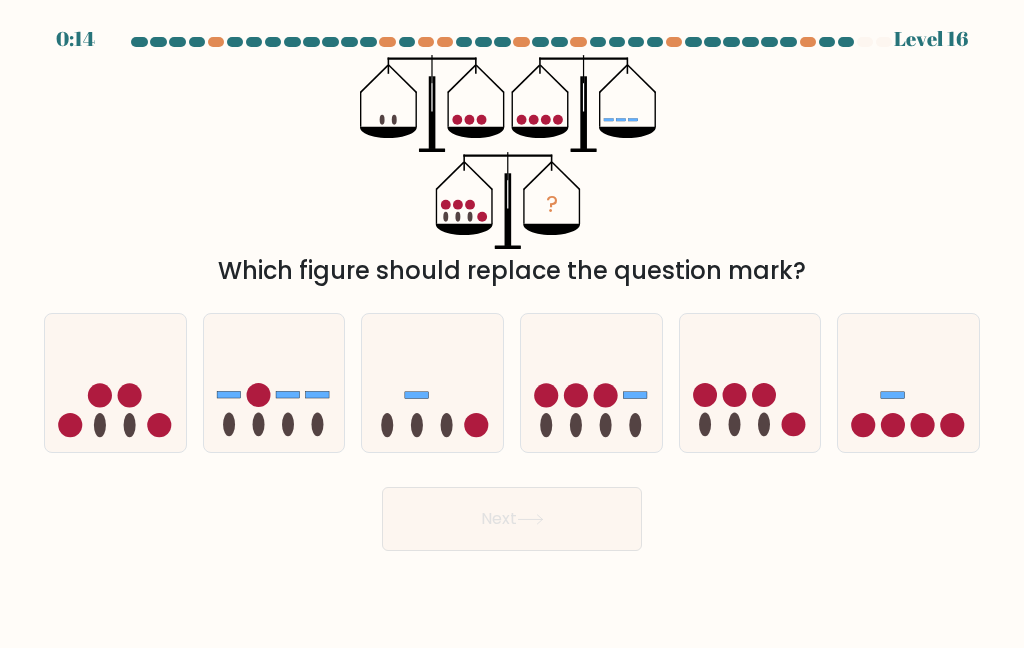 click at bounding box center (750, 383) 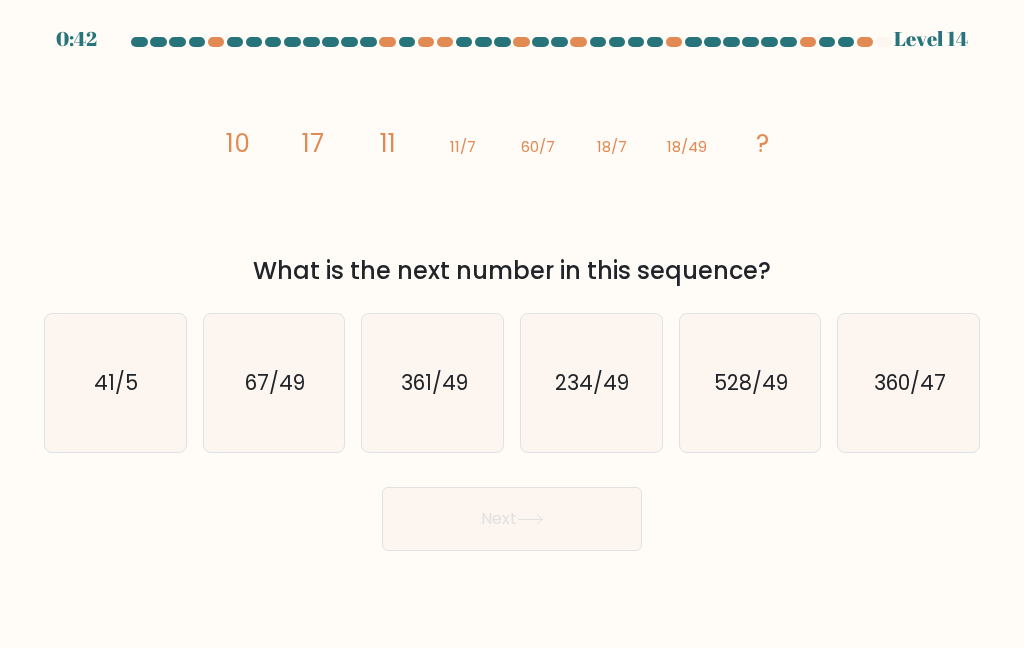 scroll, scrollTop: 0, scrollLeft: 0, axis: both 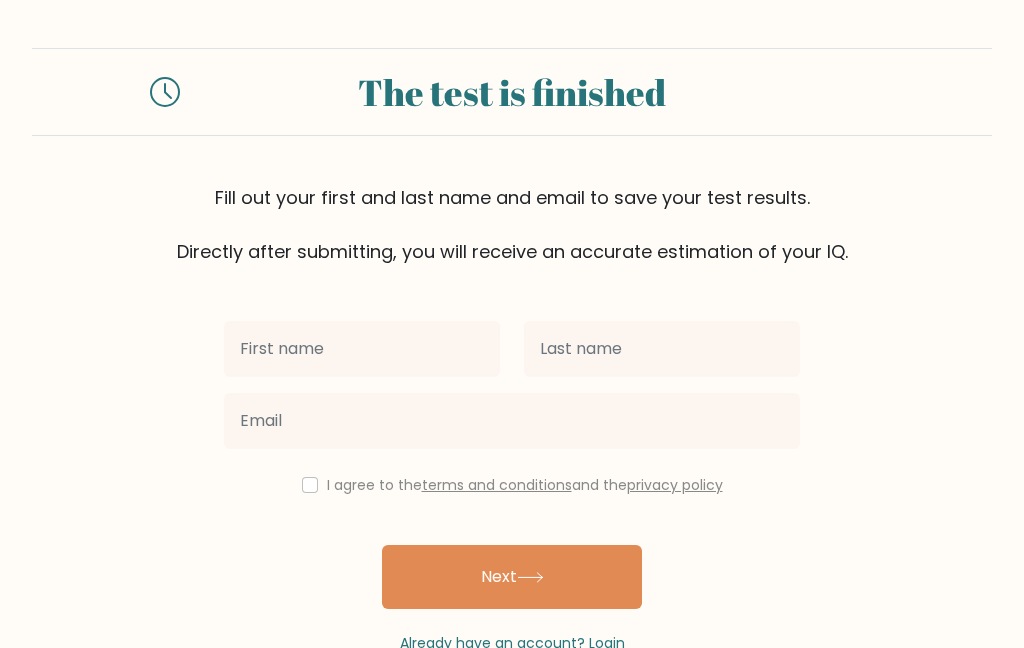 click at bounding box center (362, 349) 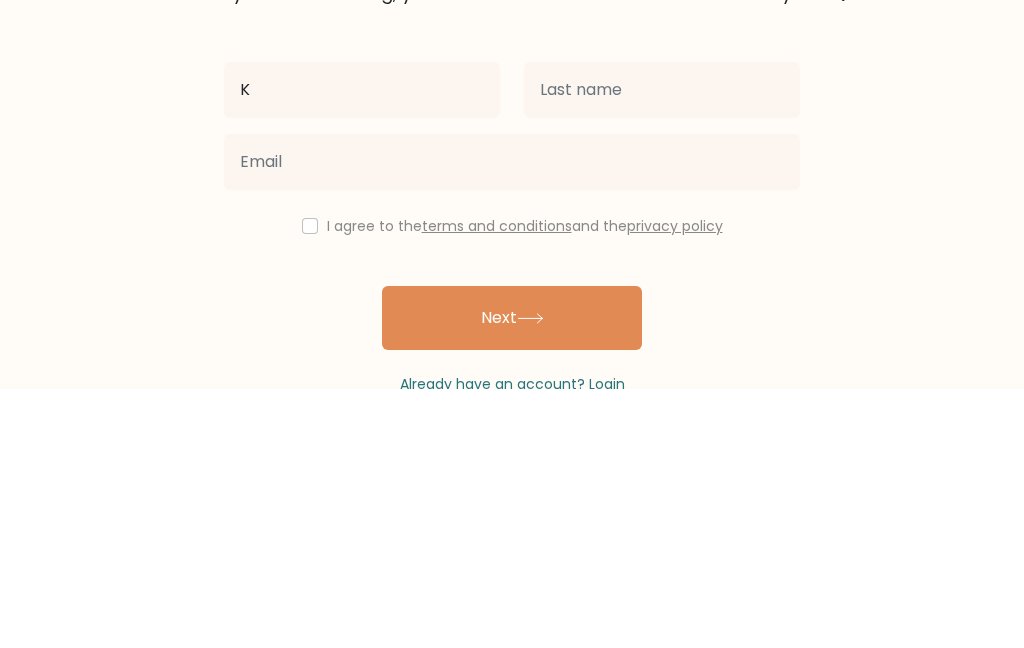 type on "[FIRST]" 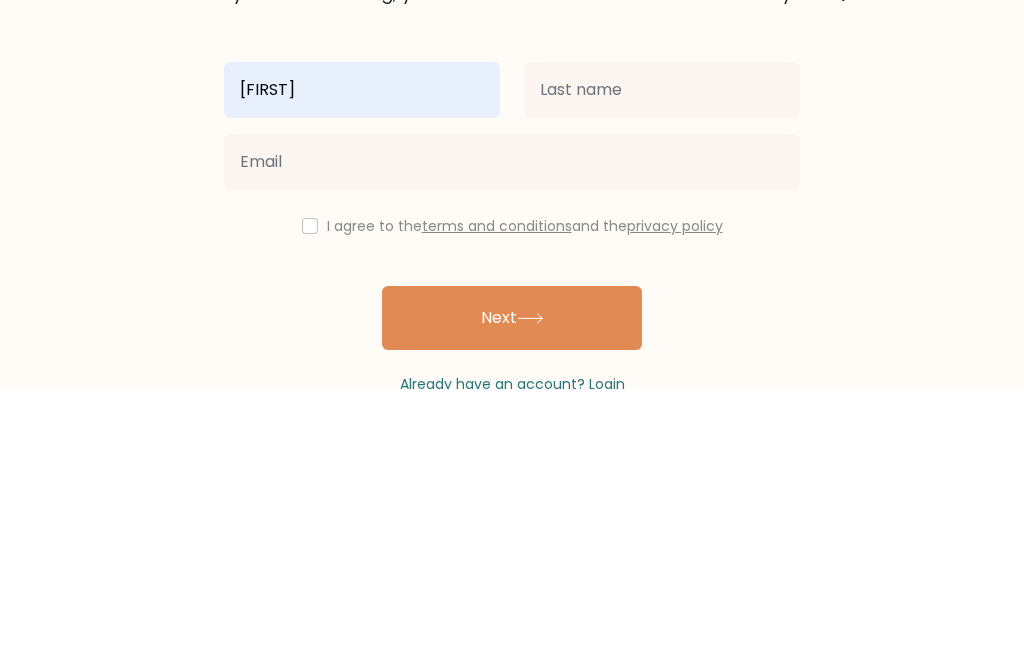 scroll, scrollTop: 80, scrollLeft: 0, axis: vertical 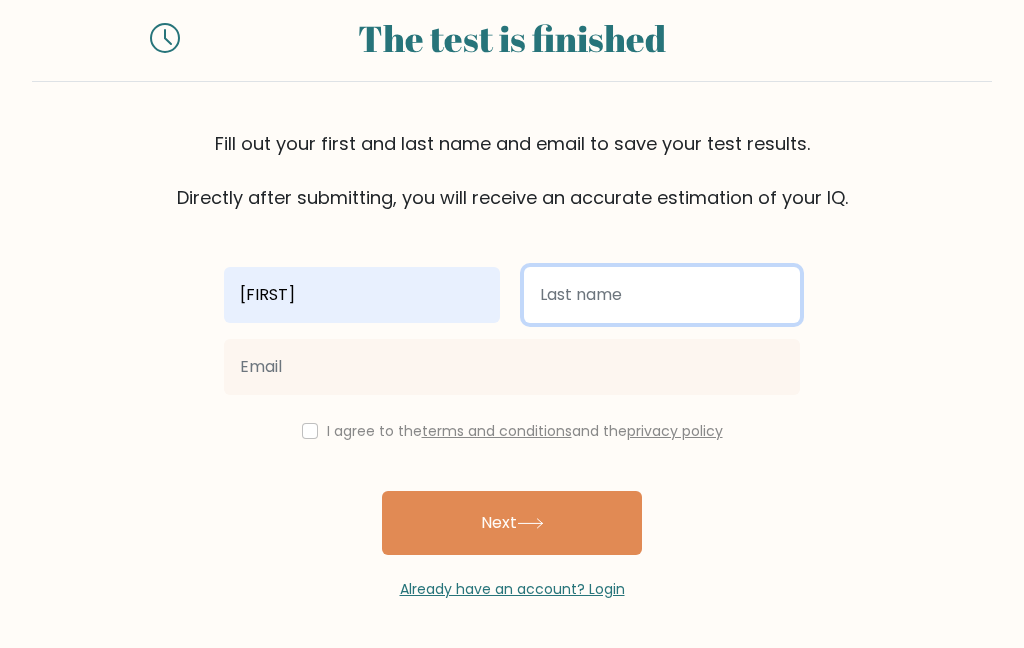 click at bounding box center [662, 295] 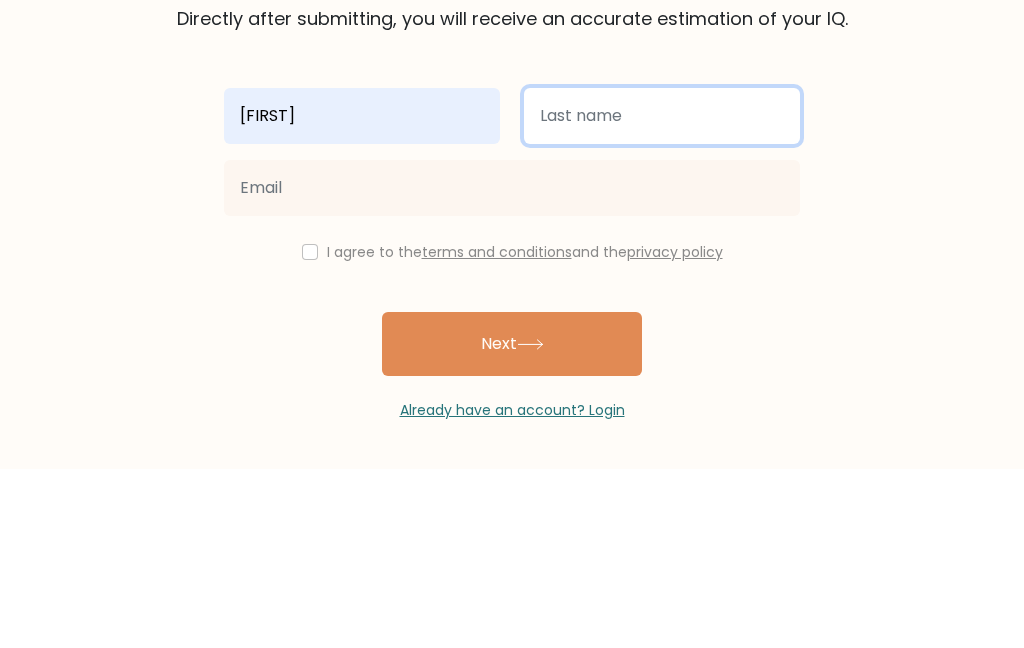 type on "[LAST]" 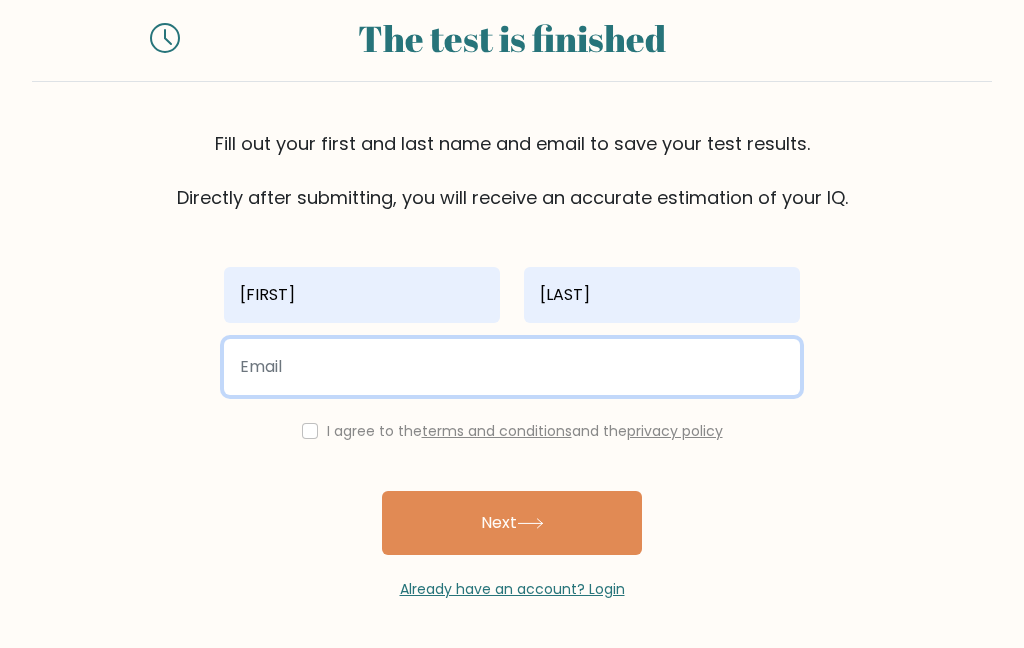 click at bounding box center (512, 367) 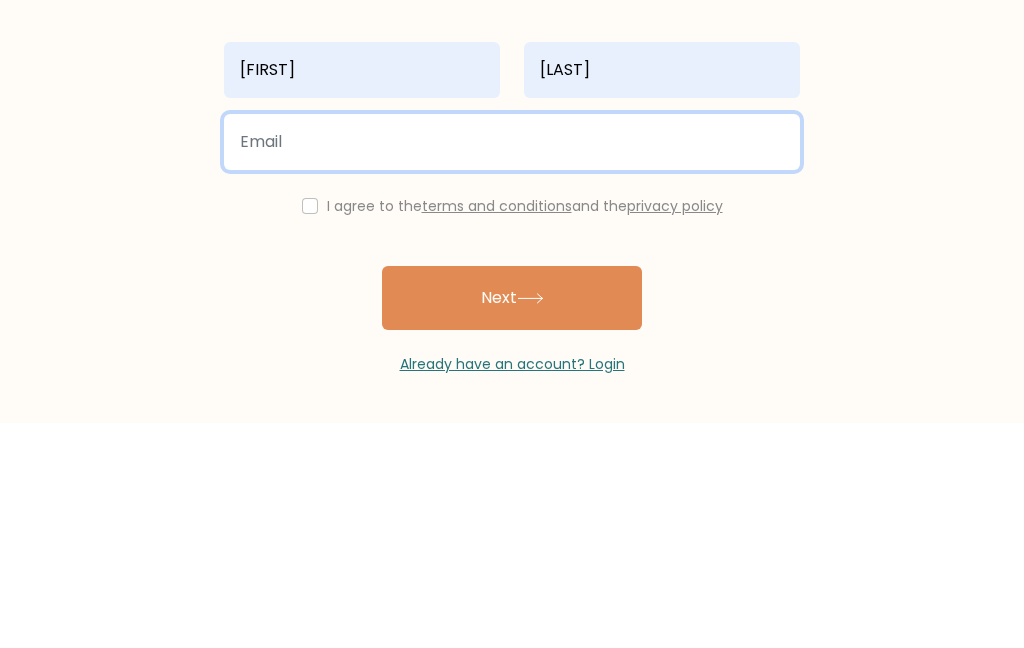 type on "karenwong530@gmail.com" 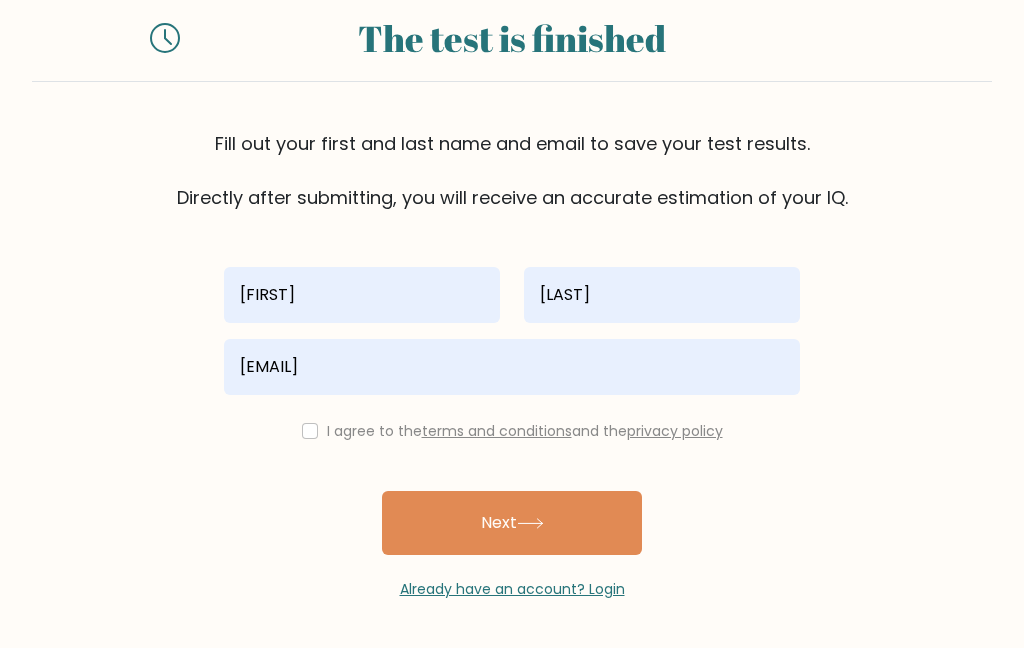 click at bounding box center (310, 431) 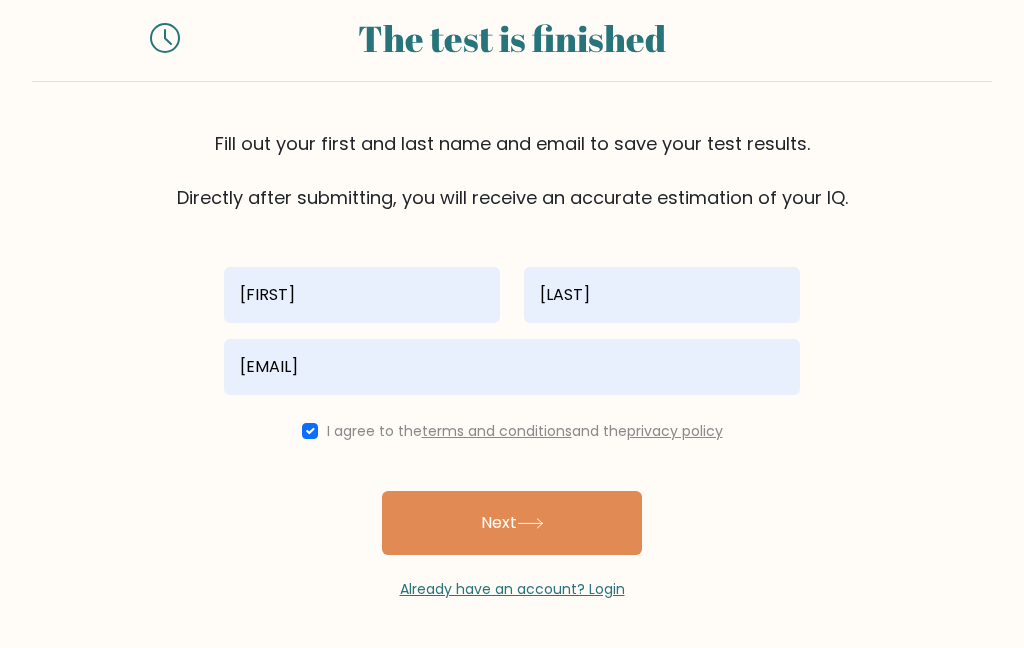 click on "Next" at bounding box center [512, 523] 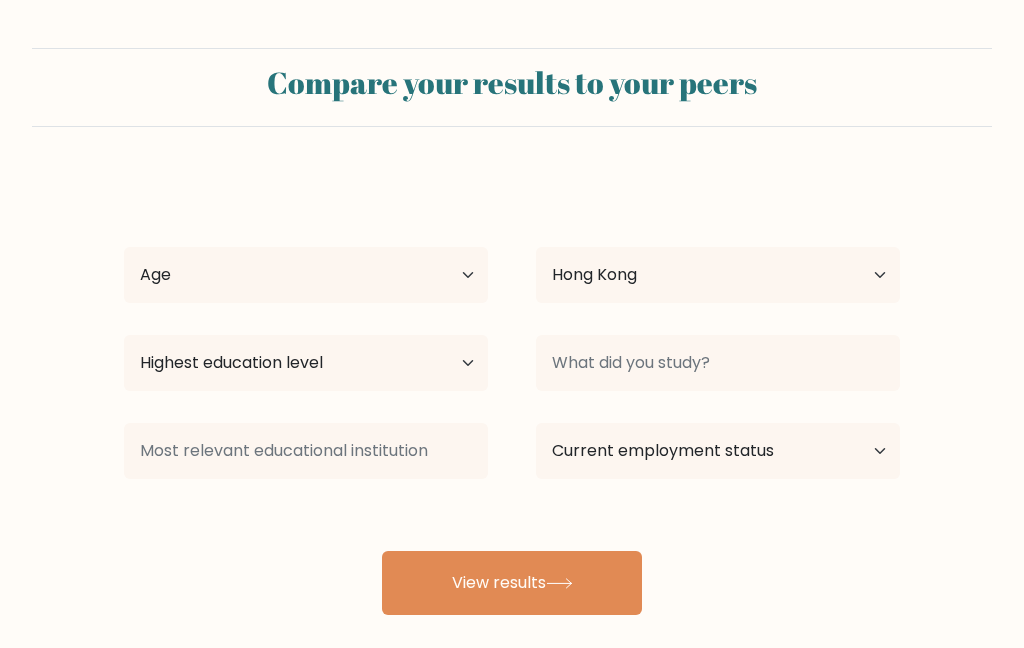 select on "HK" 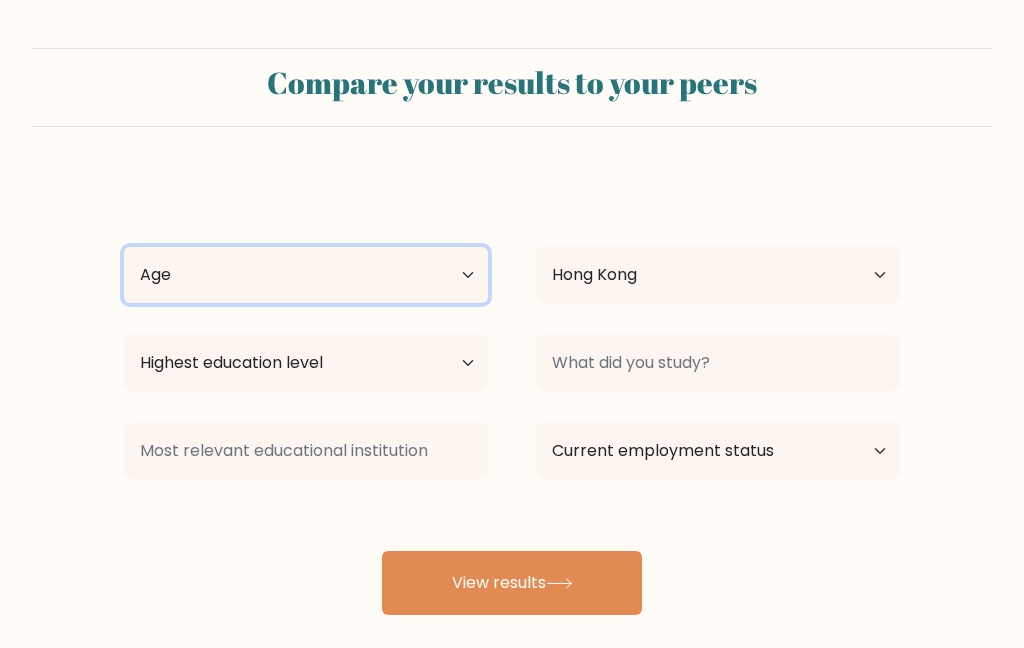 click on "Age
Under 18 years old
18-24 years old
25-34 years old
35-44 years old
45-54 years old
55-64 years old
65 years old and above" at bounding box center (306, 275) 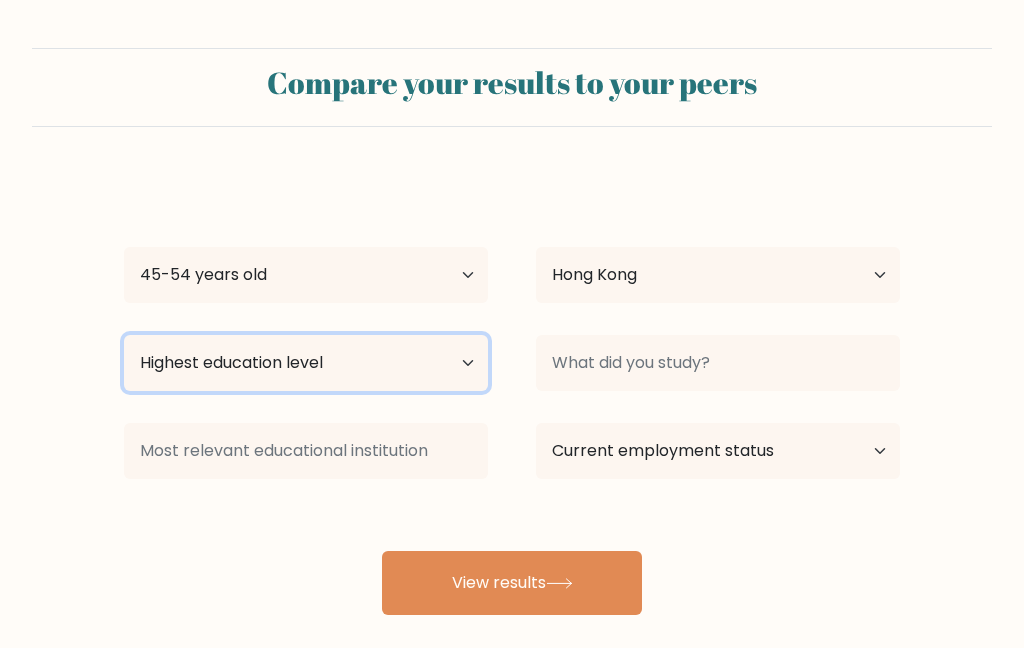 click on "Highest education level
No schooling
Primary
Lower Secondary
Upper Secondary
Occupation Specific
Bachelor's degree
Master's degree
Doctoral degree" at bounding box center (306, 363) 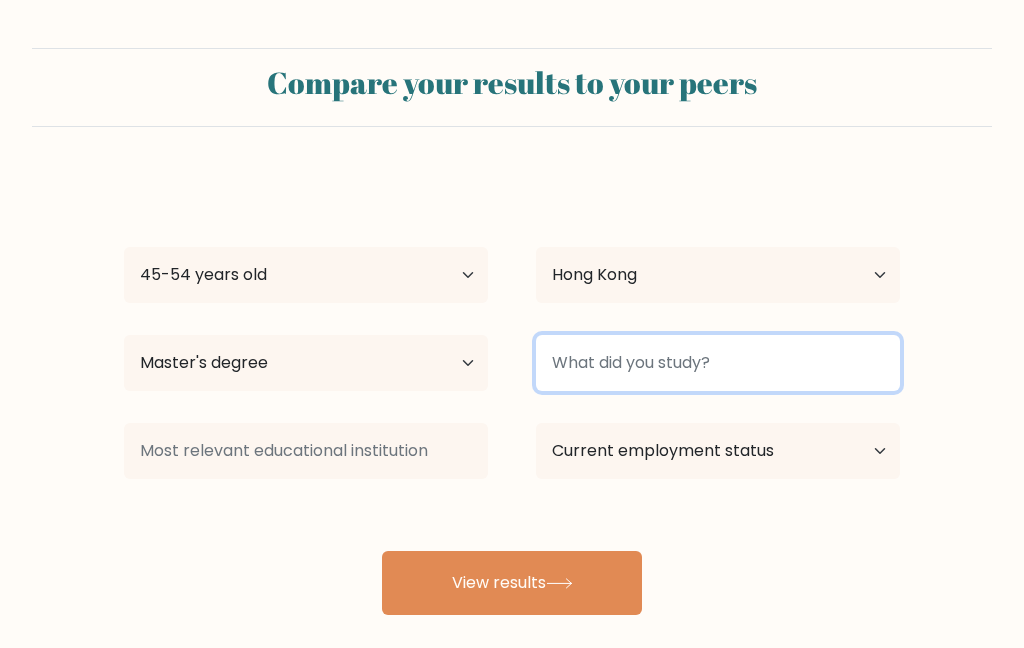 click at bounding box center (718, 363) 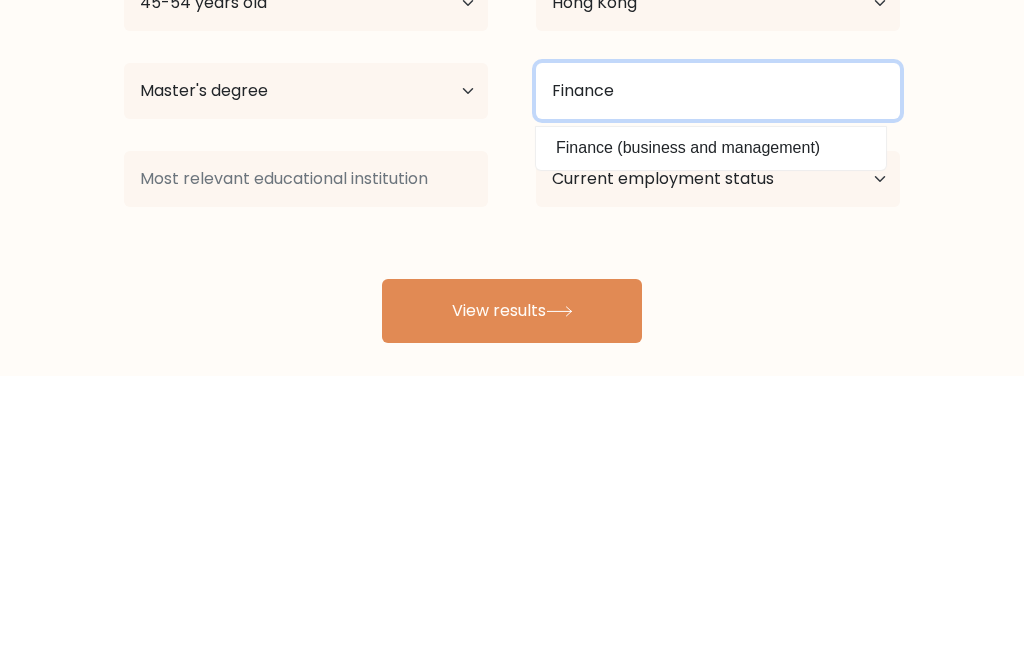 type on "Finance" 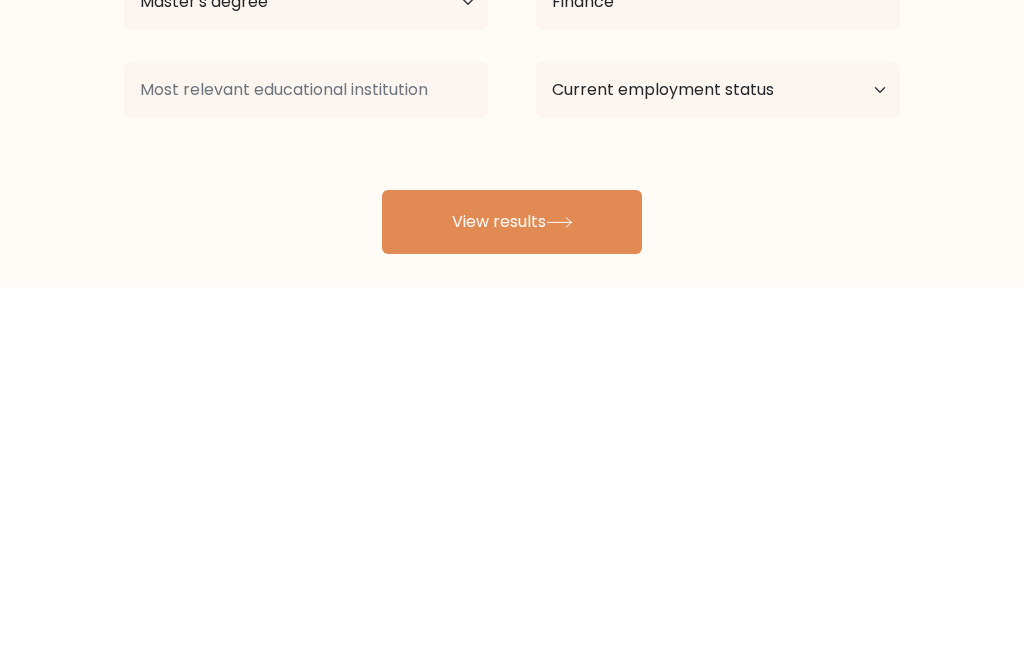 click on "[FIRST]
[LAST]
Age
Under 18 years old
18-24 years old
25-34 years old
35-44 years old
45-54 years old
55-64 years old
65 years old and above
Country
Afghanistan
Albania
Algeria
American Samoa
Andorra
Angola
Anguilla
Antarctica
Antigua and Barbuda
Argentina
Armenia
Aruba
Australia
Austria
Azerbaijan
Bahamas
Bahrain
Bangladesh
Barbados
Belarus
Belgium
Belize
Benin
Bermuda
Bhutan
Bolivia
Bonaire, Sint Eustatius and Saba
Bosnia and Herzegovina
Botswana
Bouvet Island
Brazil
Brunei" at bounding box center (512, 395) 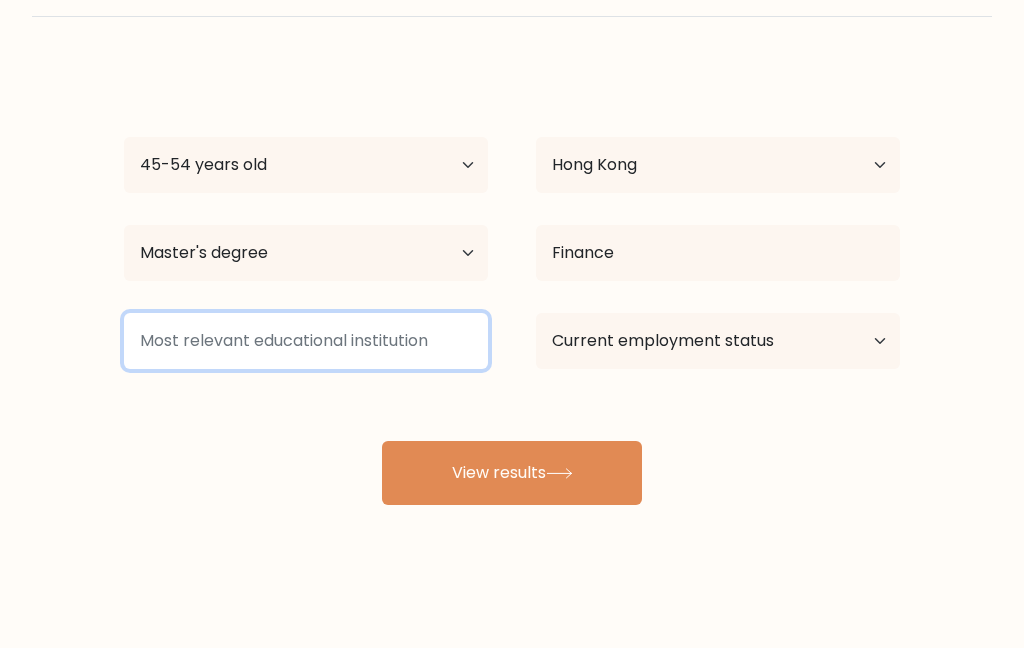 click at bounding box center [306, 341] 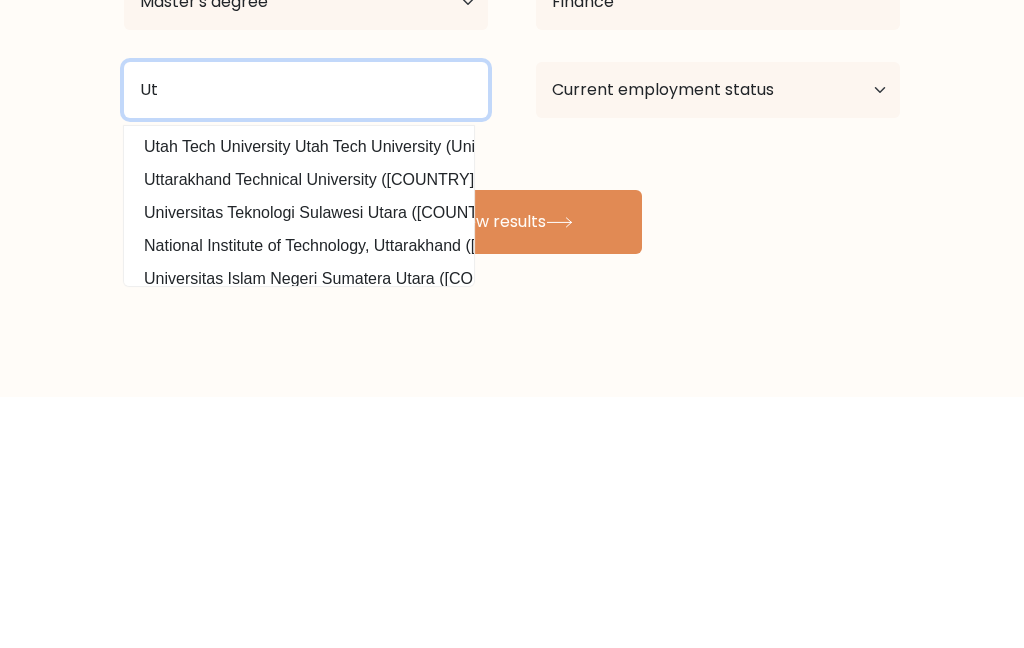 type on "Ut" 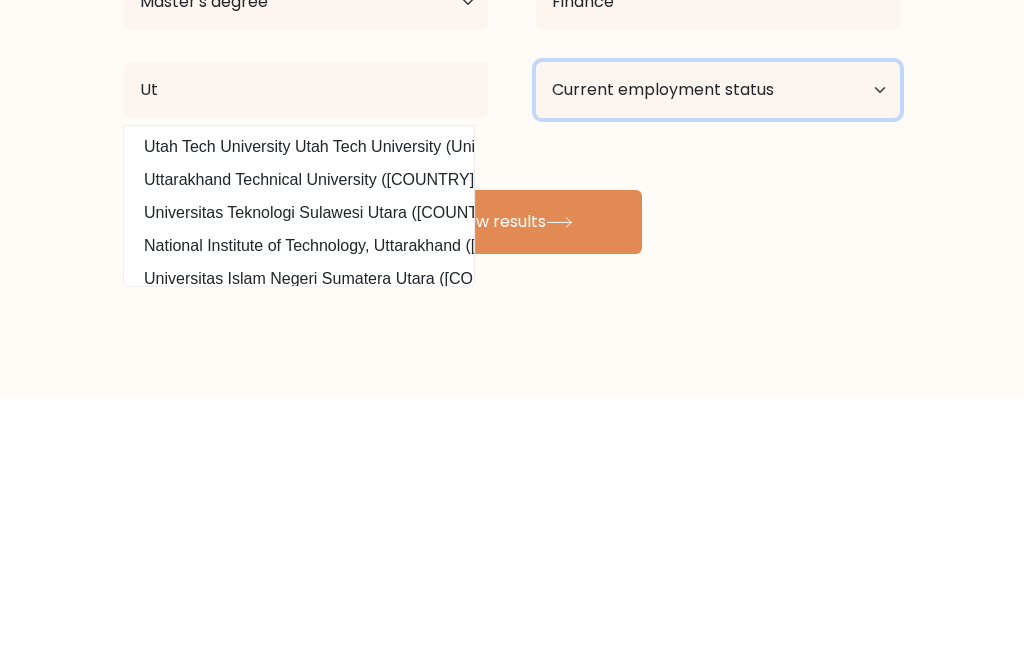 click on "Current employment status
Employed
Student
Retired
Other / prefer not to answer" at bounding box center (718, 341) 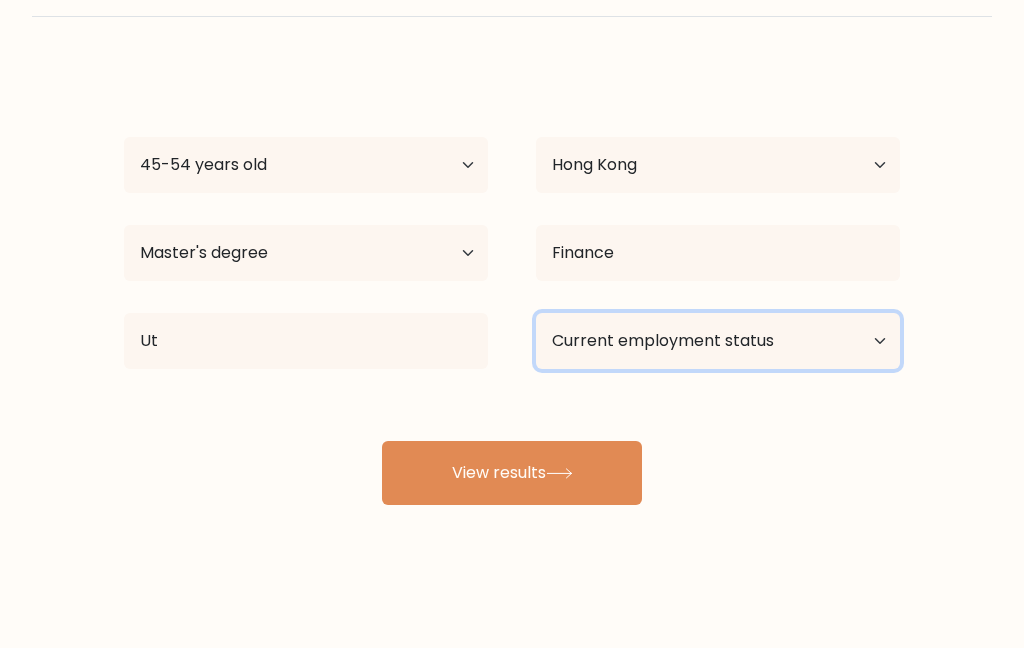 select on "employed" 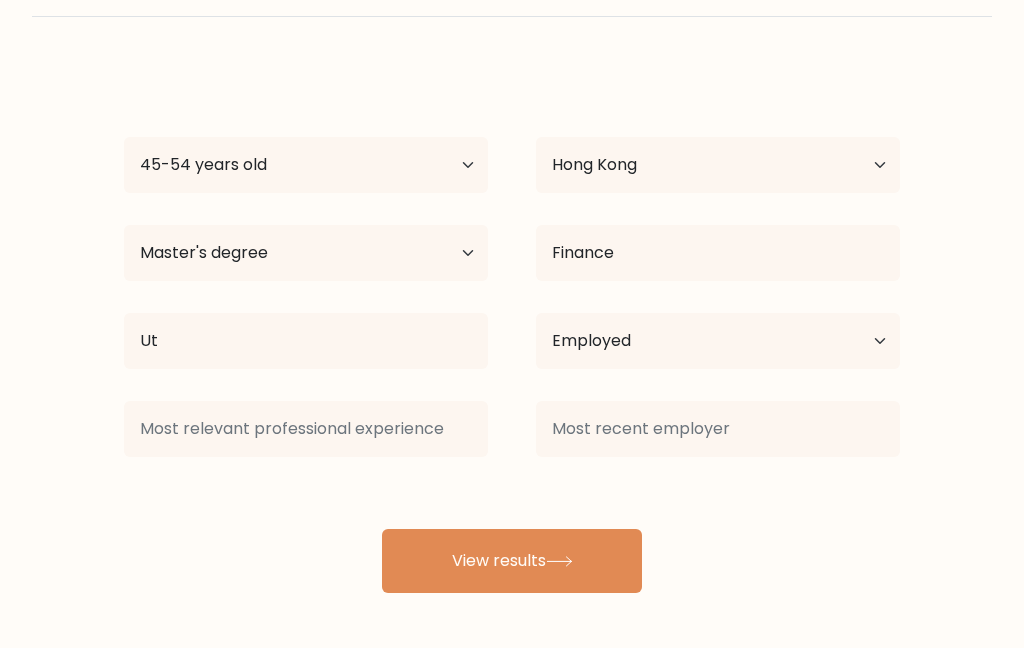 click on "karen
wong
Age
Under 18 years old
18-24 years old
25-34 years old
35-44 years old
45-54 years old
55-64 years old
65 years old and above
Country
Afghanistan
Albania
Algeria
American Samoa
Andorra
Angola
Anguilla
Antarctica
Antigua and Barbuda
Argentina
Armenia
Aruba
Australia
Austria
Azerbaijan
Bahamas
Bahrain
Bangladesh
Barbados
Belarus
Belgium
Belize
Benin
Bermuda
Bhutan
Bolivia
Bonaire, Sint Eustatius and Saba
Bosnia and Herzegovina
Botswana
Bouvet Island
Brazil
Brunei" at bounding box center [512, 329] 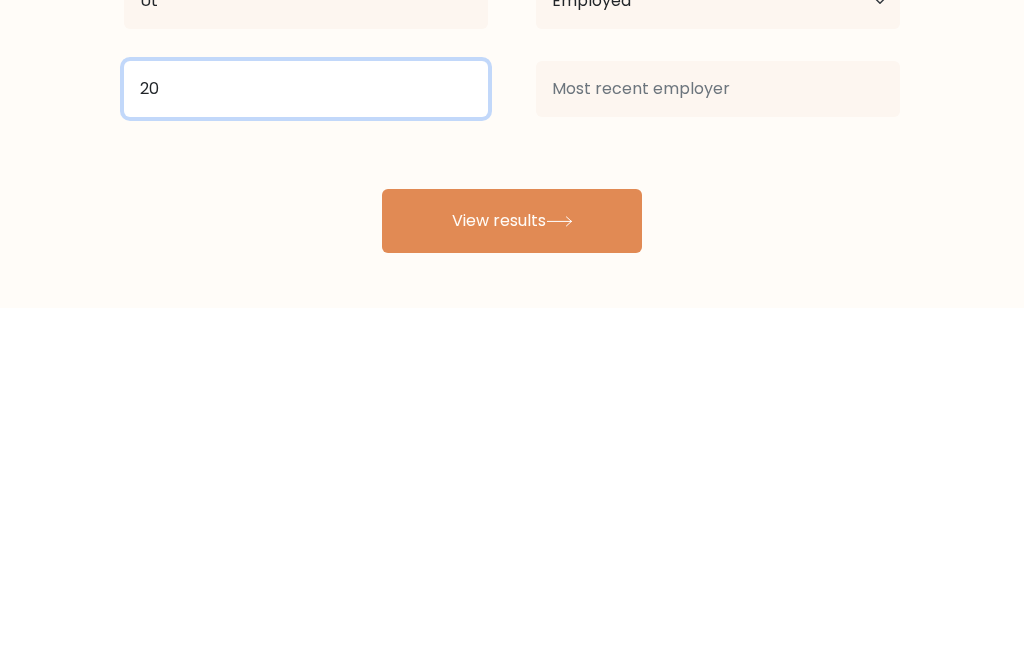 type on "20" 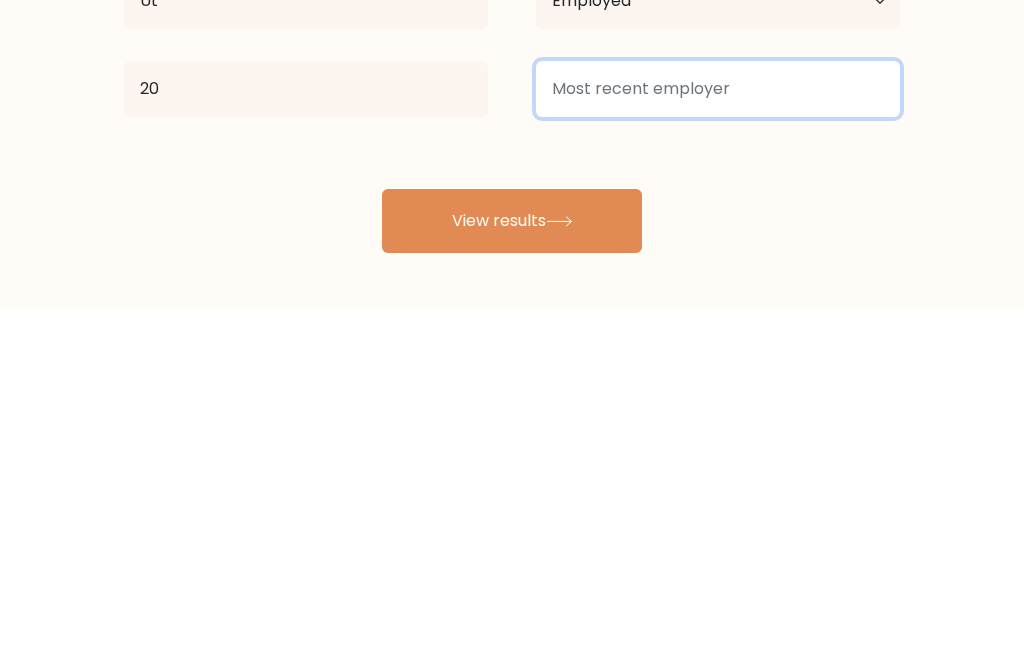 click at bounding box center [718, 429] 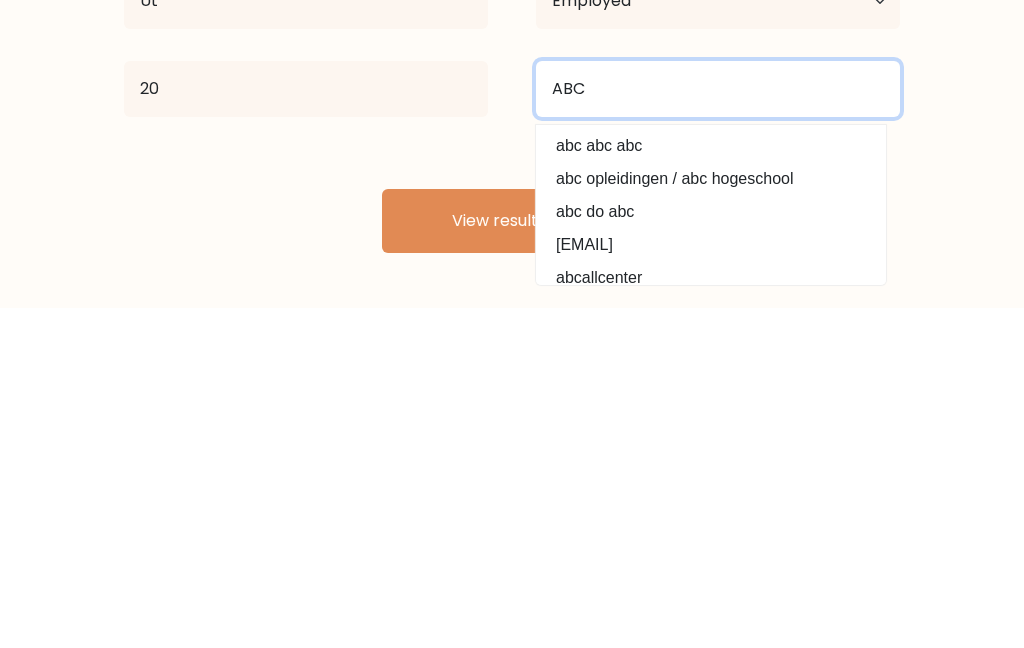 type on "ABC" 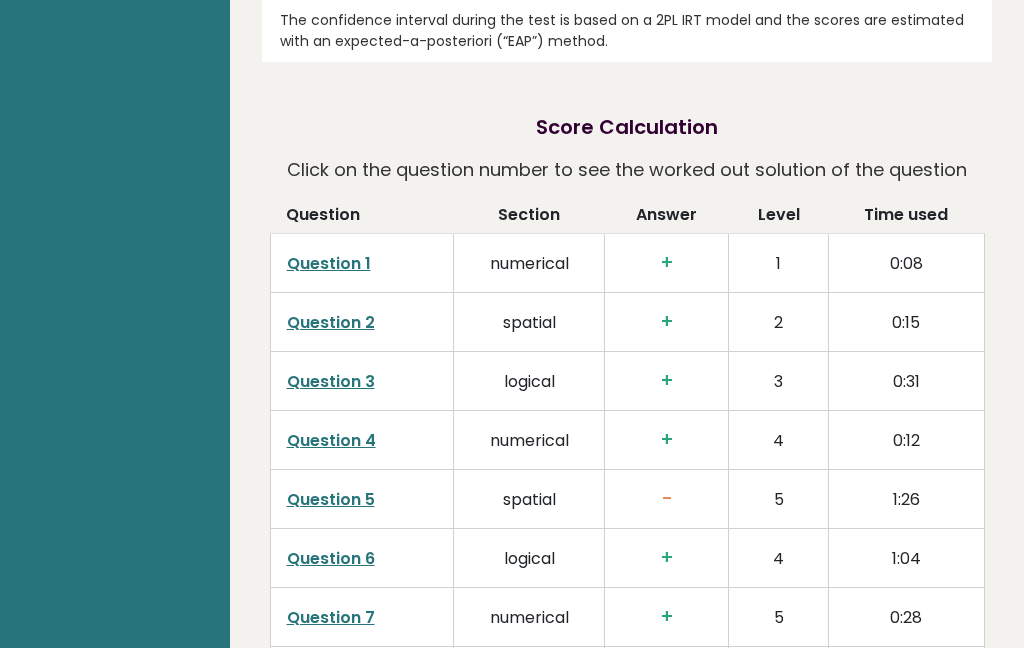 scroll, scrollTop: 3116, scrollLeft: 0, axis: vertical 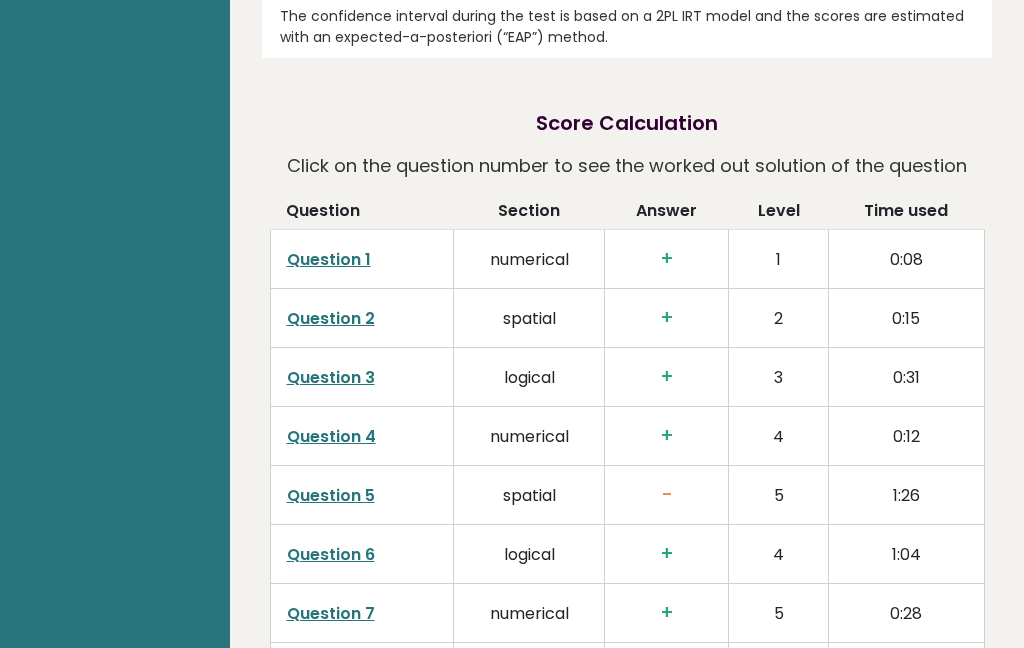 click on "Question
5" at bounding box center (331, 495) 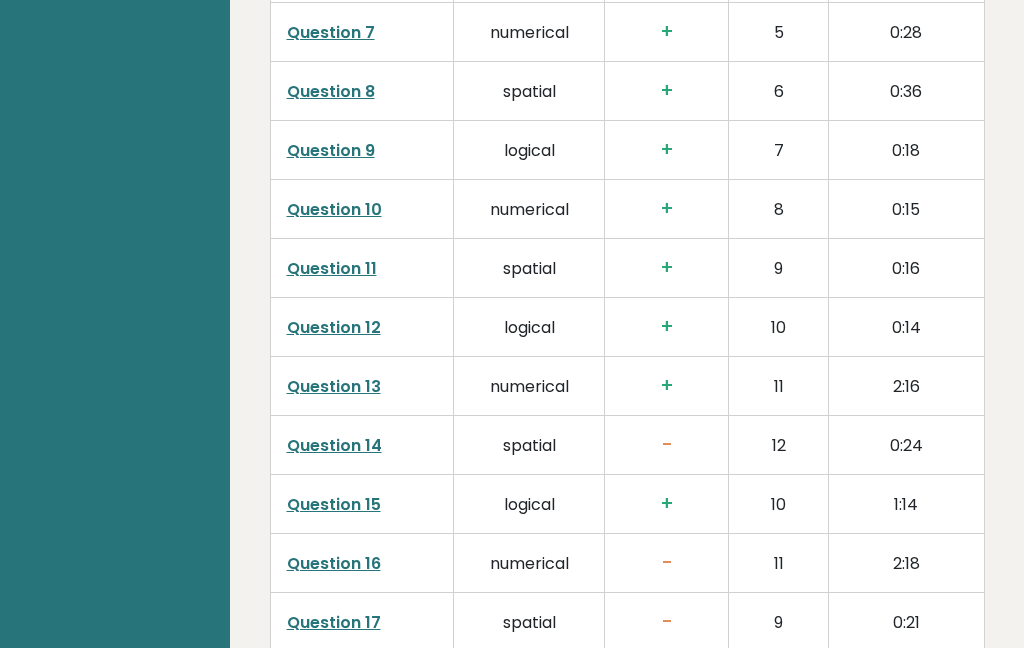 scroll, scrollTop: 3692, scrollLeft: 0, axis: vertical 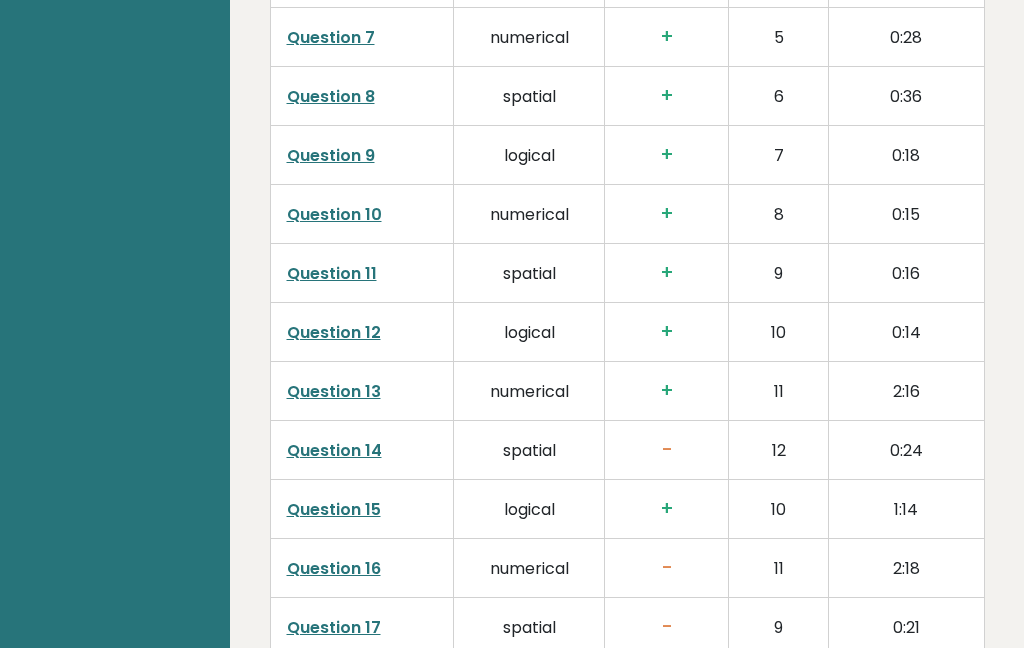 click on "Question
14" at bounding box center (334, 450) 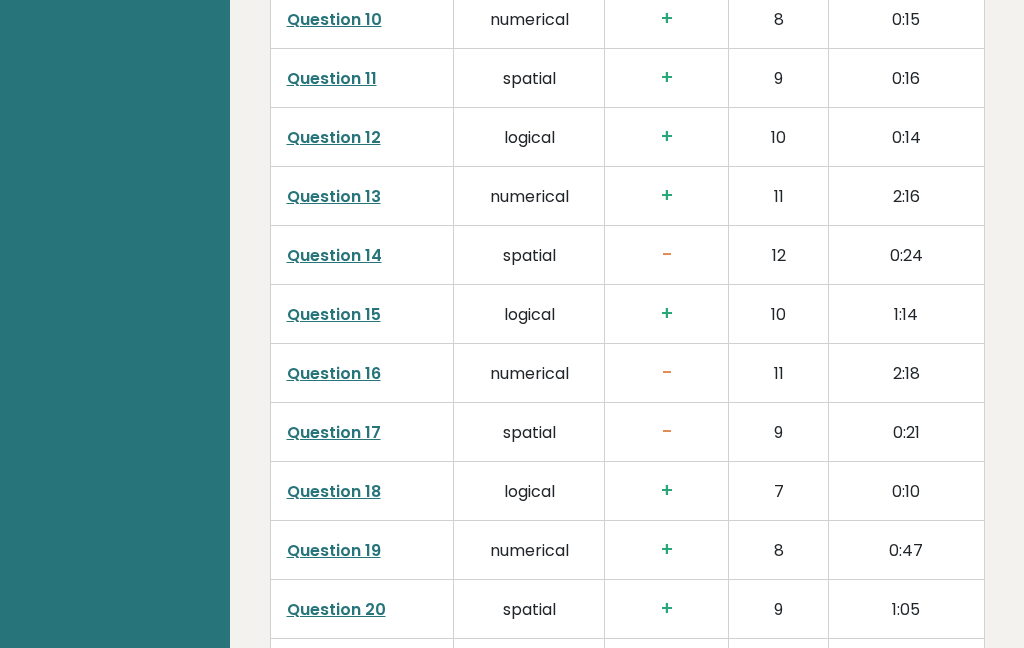 scroll, scrollTop: 3887, scrollLeft: 0, axis: vertical 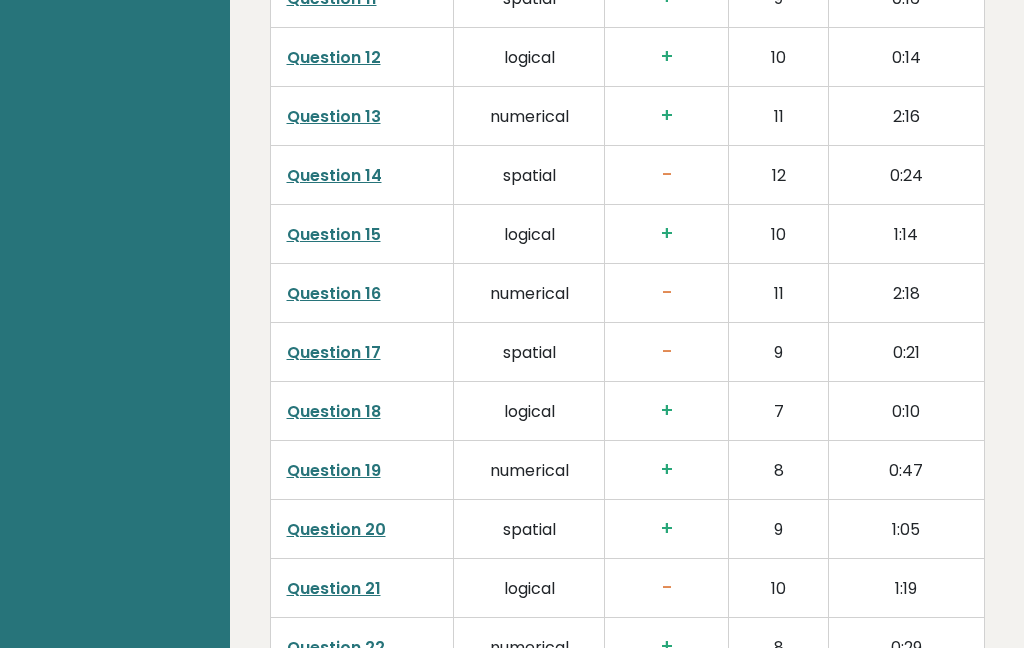 click on "Question
17" at bounding box center [334, 352] 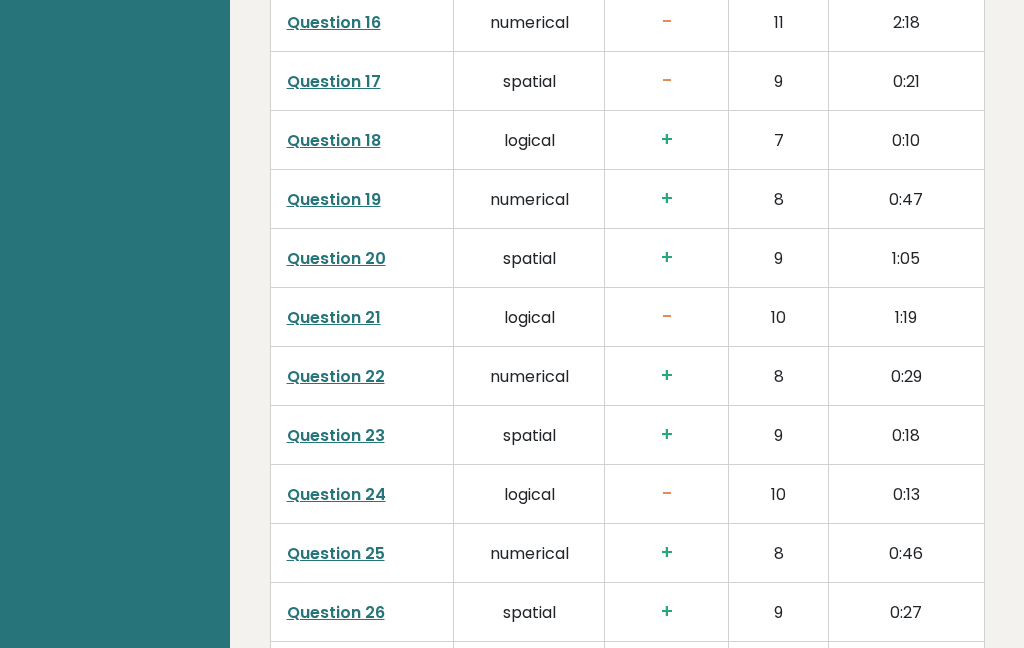 scroll, scrollTop: 4243, scrollLeft: 0, axis: vertical 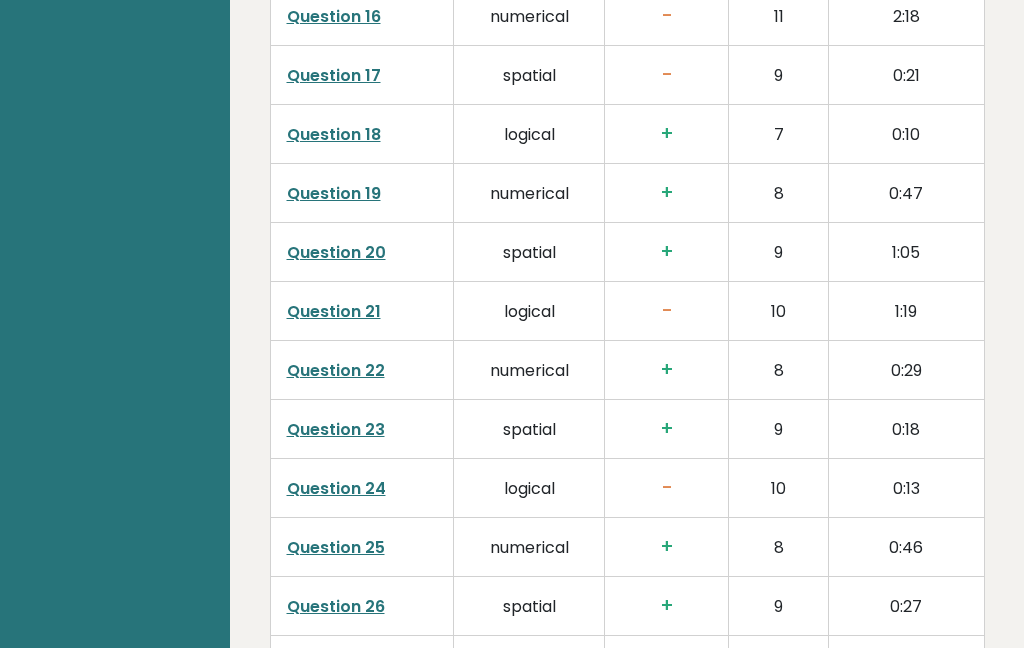 click on "Question
24" at bounding box center [336, 489] 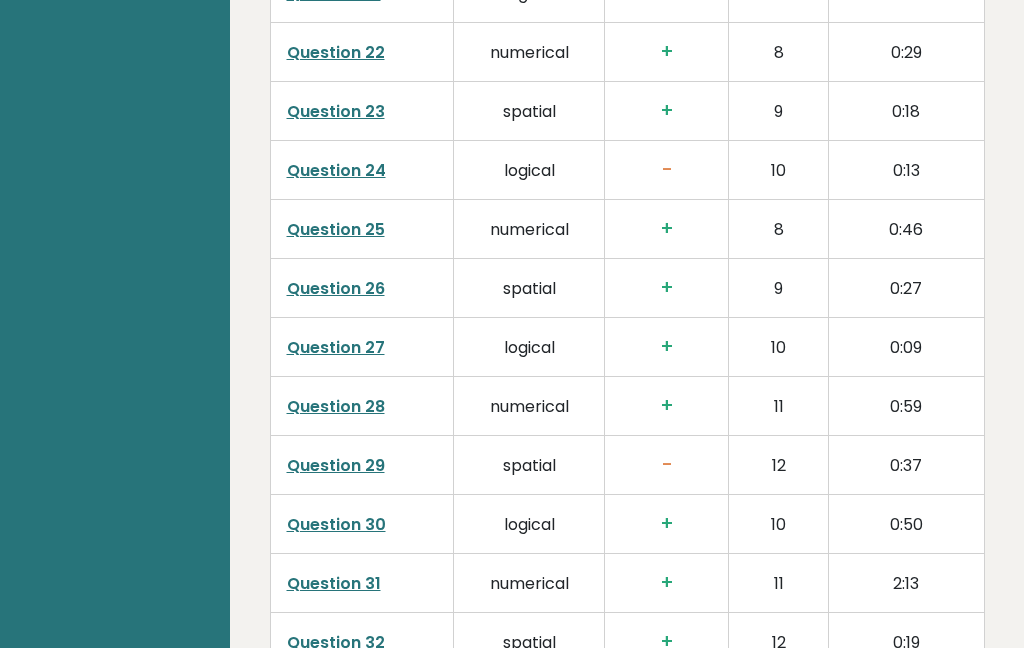 scroll, scrollTop: 4598, scrollLeft: 0, axis: vertical 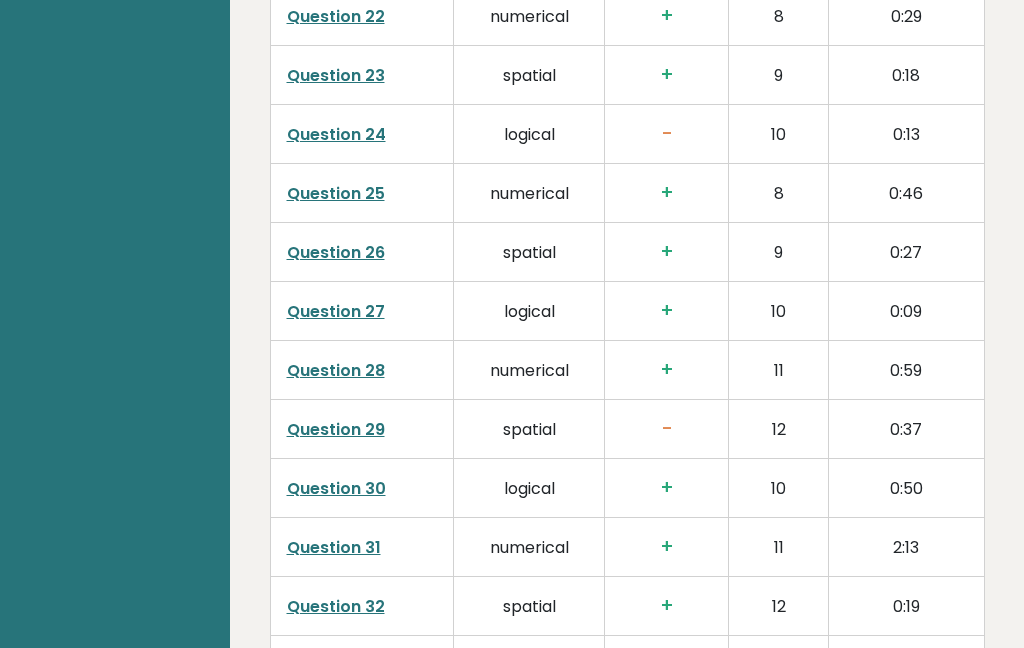 click on "Question
24" at bounding box center [336, 134] 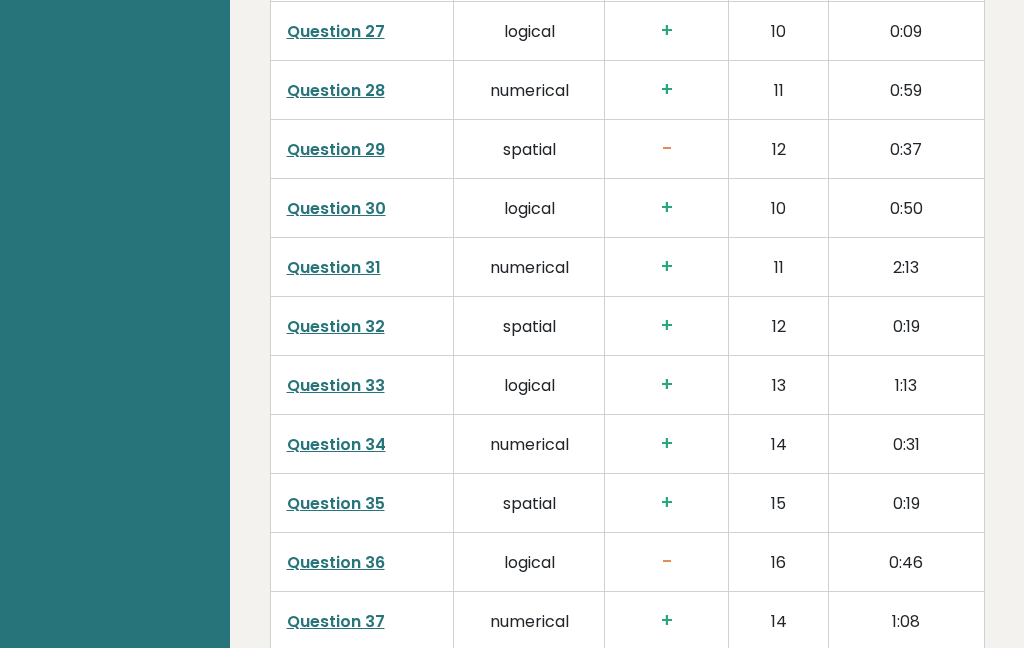 scroll, scrollTop: 4904, scrollLeft: 0, axis: vertical 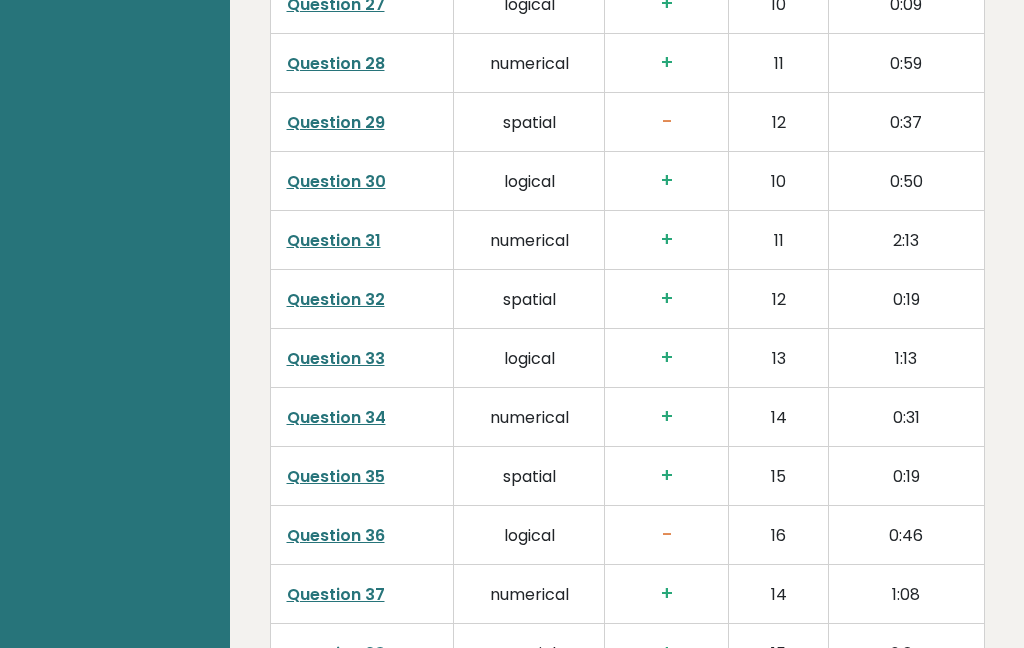 click on "Question
36" at bounding box center (336, 536) 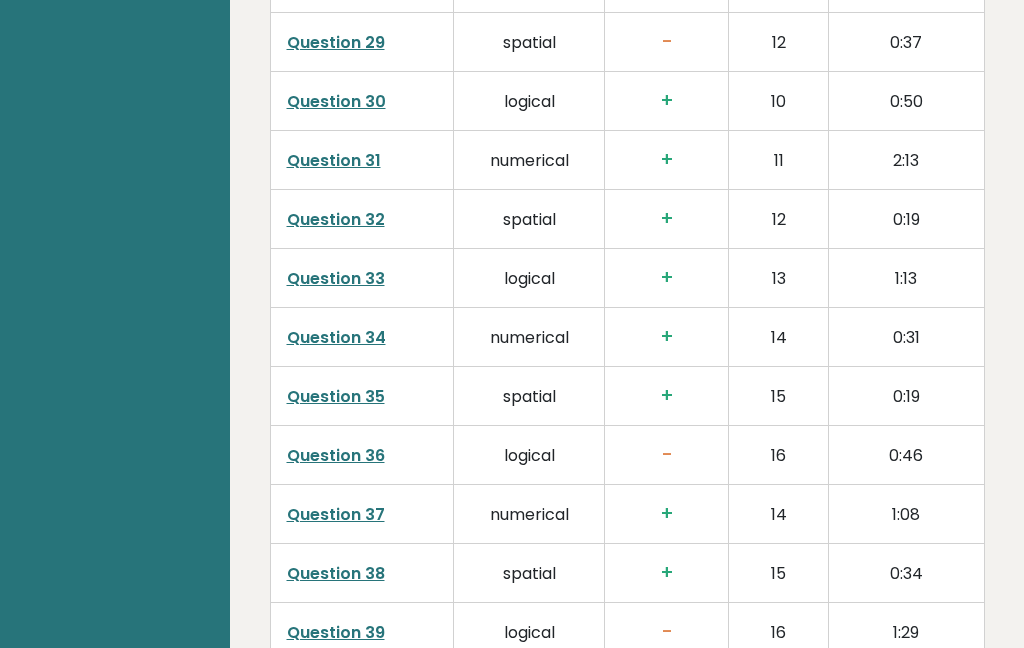 click on "Question
36" at bounding box center [336, 455] 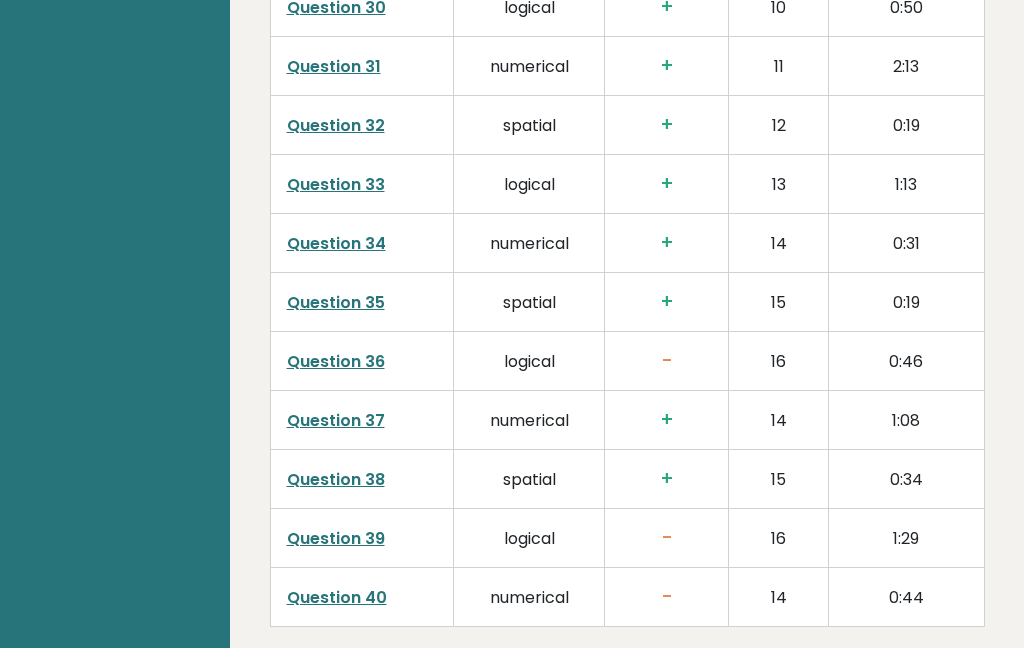 scroll, scrollTop: 5083, scrollLeft: 0, axis: vertical 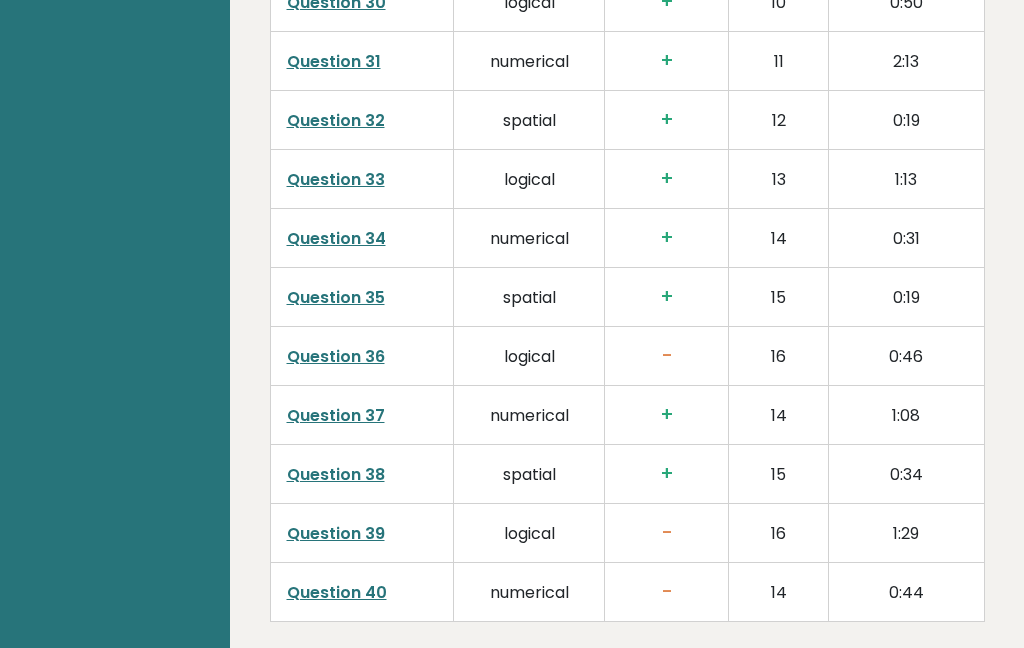 click on "Question
39" at bounding box center [336, 534] 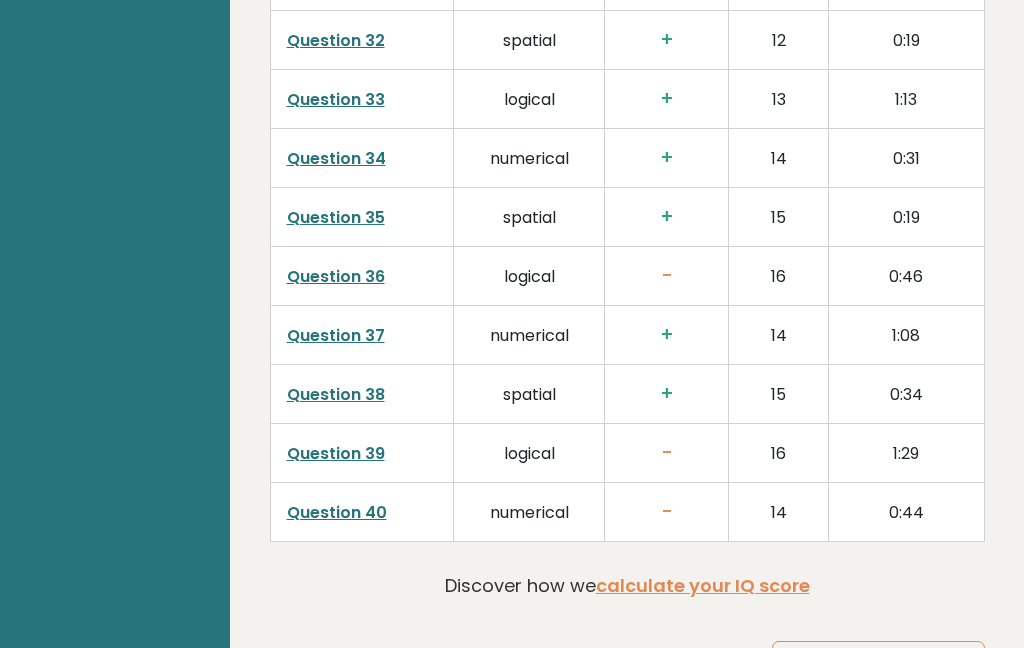 click on "Question
40" at bounding box center [337, 512] 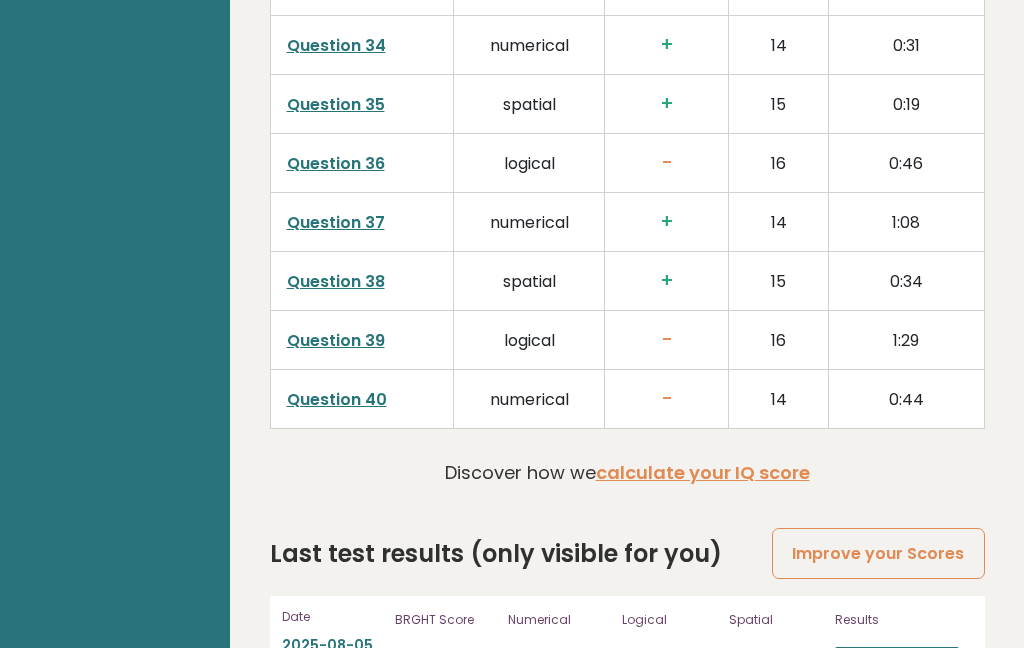 scroll, scrollTop: 5315, scrollLeft: 0, axis: vertical 